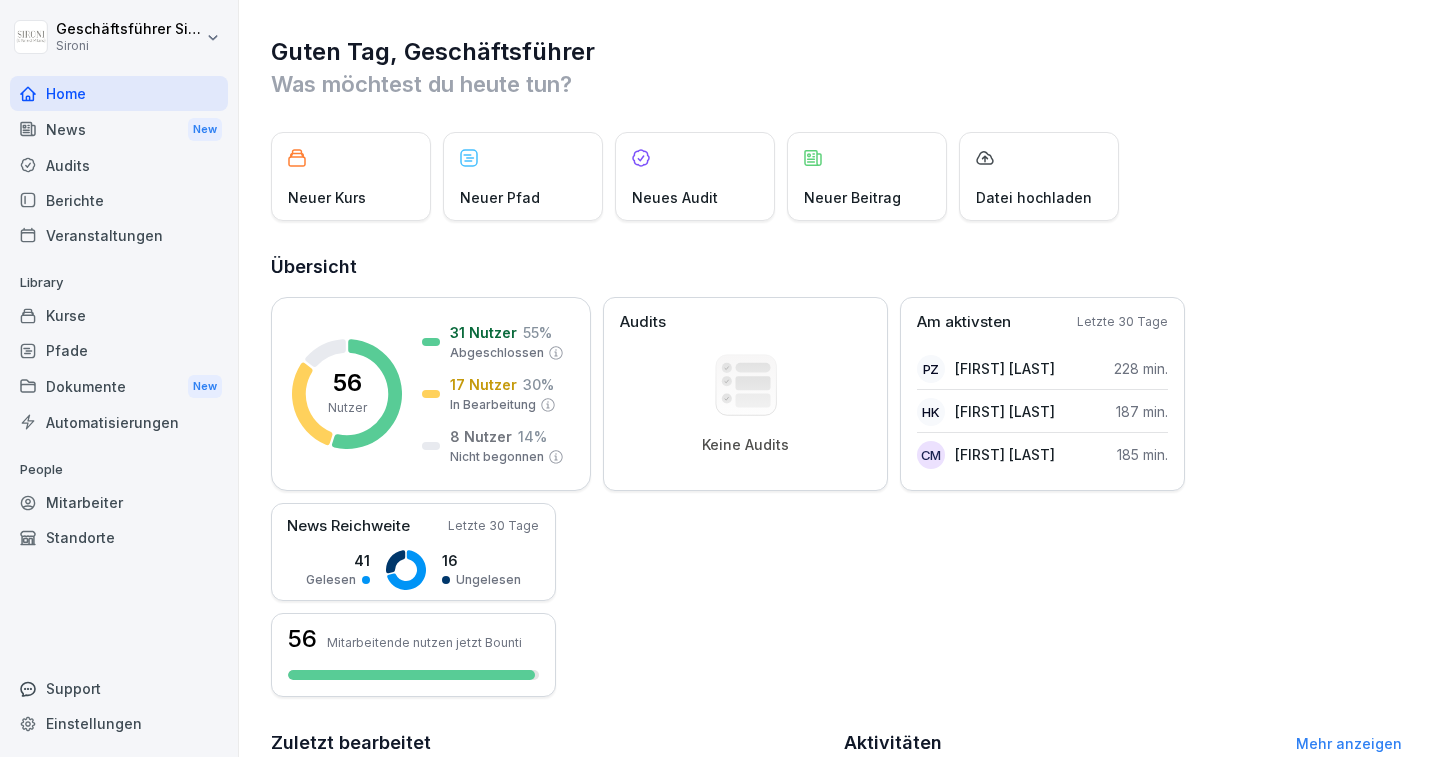 scroll, scrollTop: 0, scrollLeft: 0, axis: both 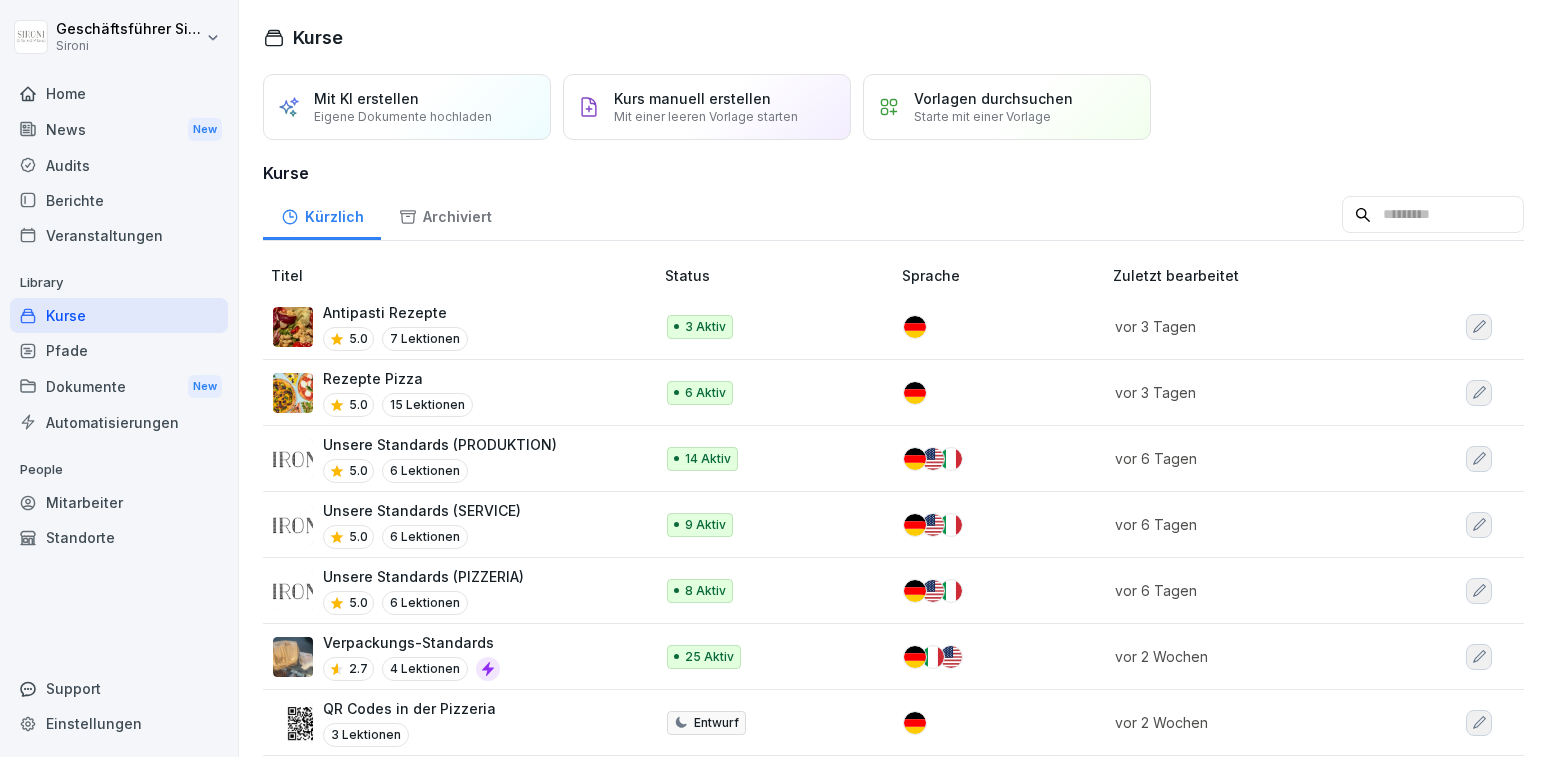 click on "Antipasti Rezepte" at bounding box center (395, 312) 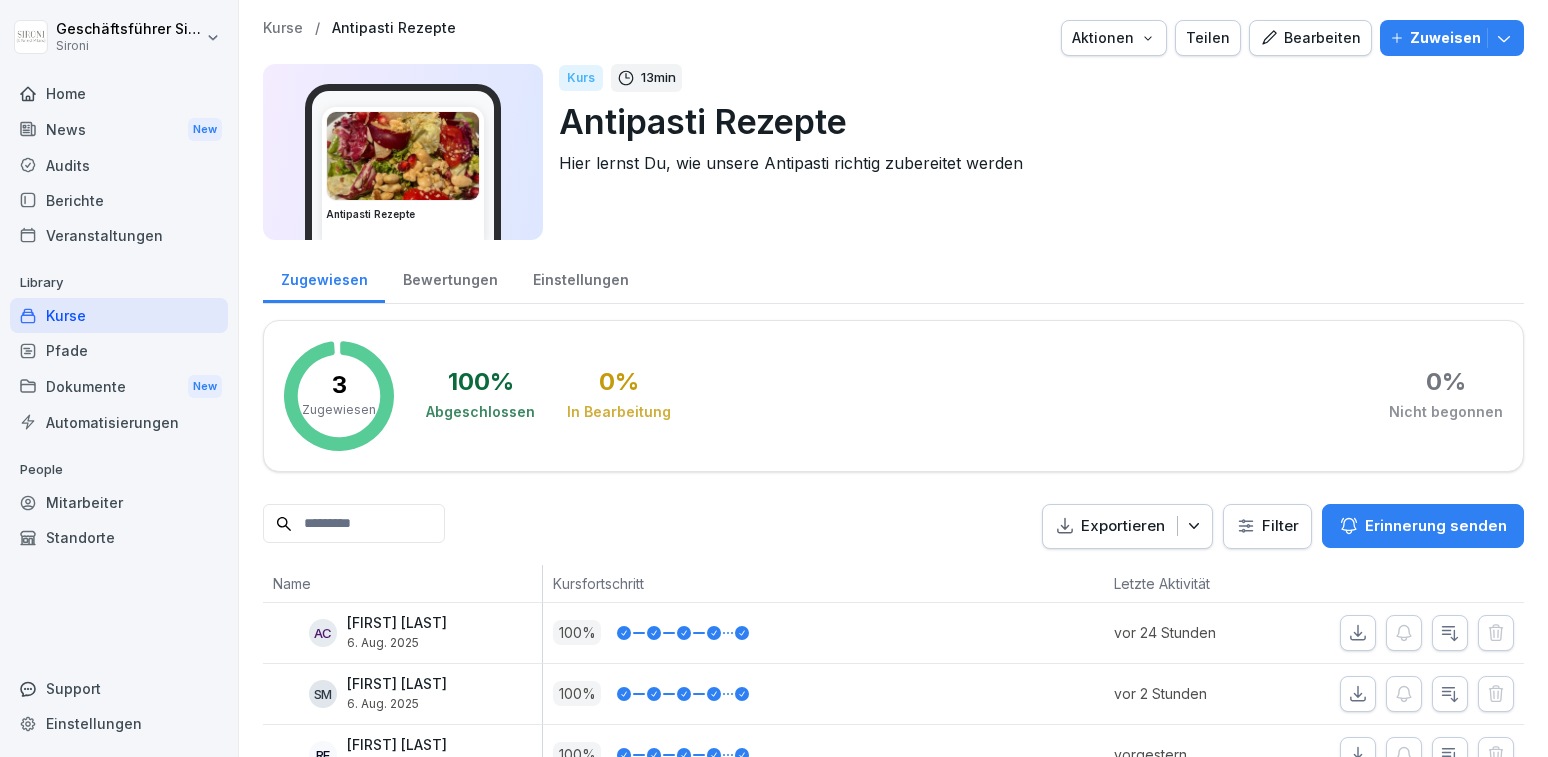 scroll, scrollTop: 0, scrollLeft: 0, axis: both 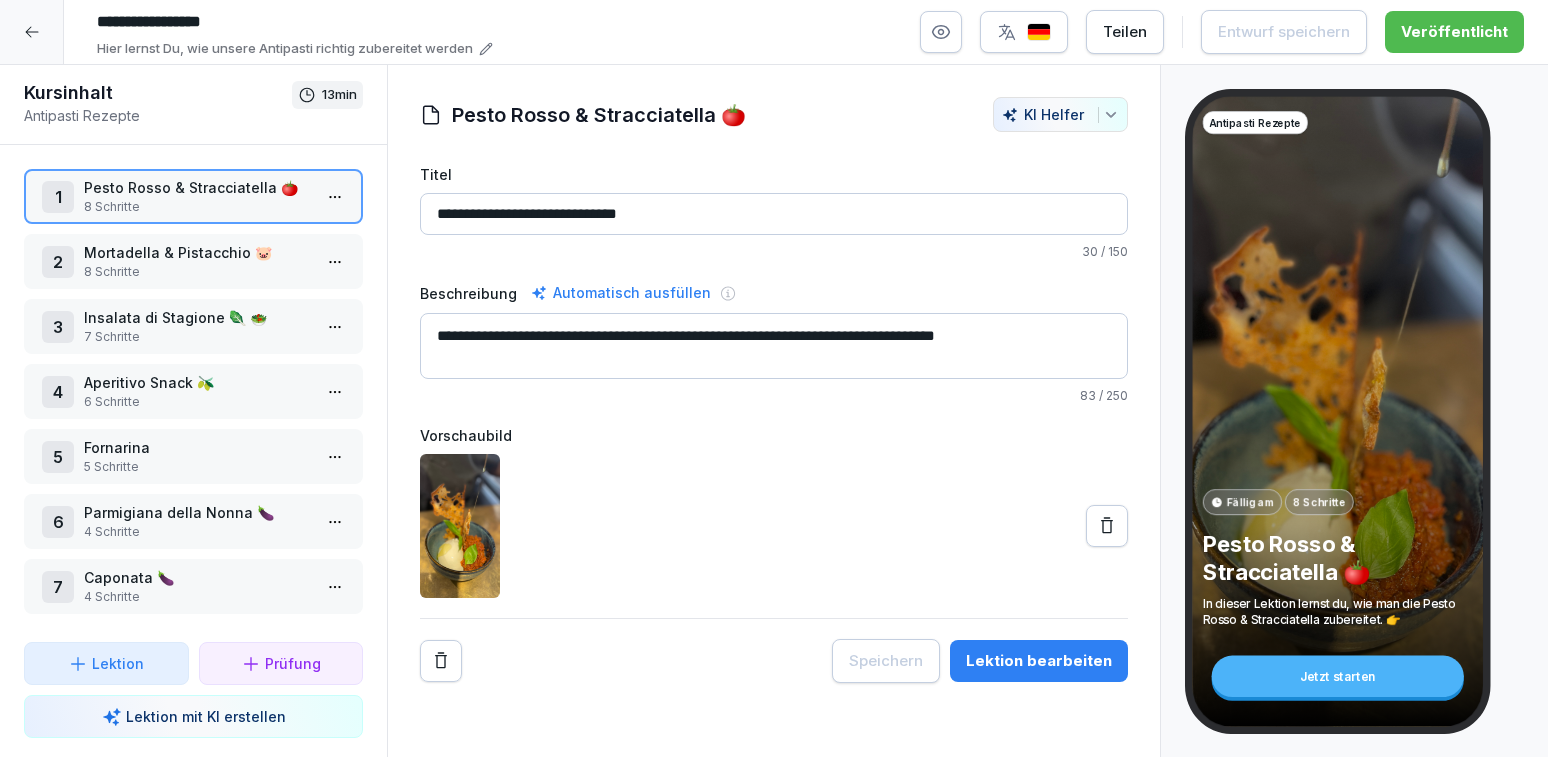 click on "Mortadella & Pistacchio 🐷" at bounding box center (197, 252) 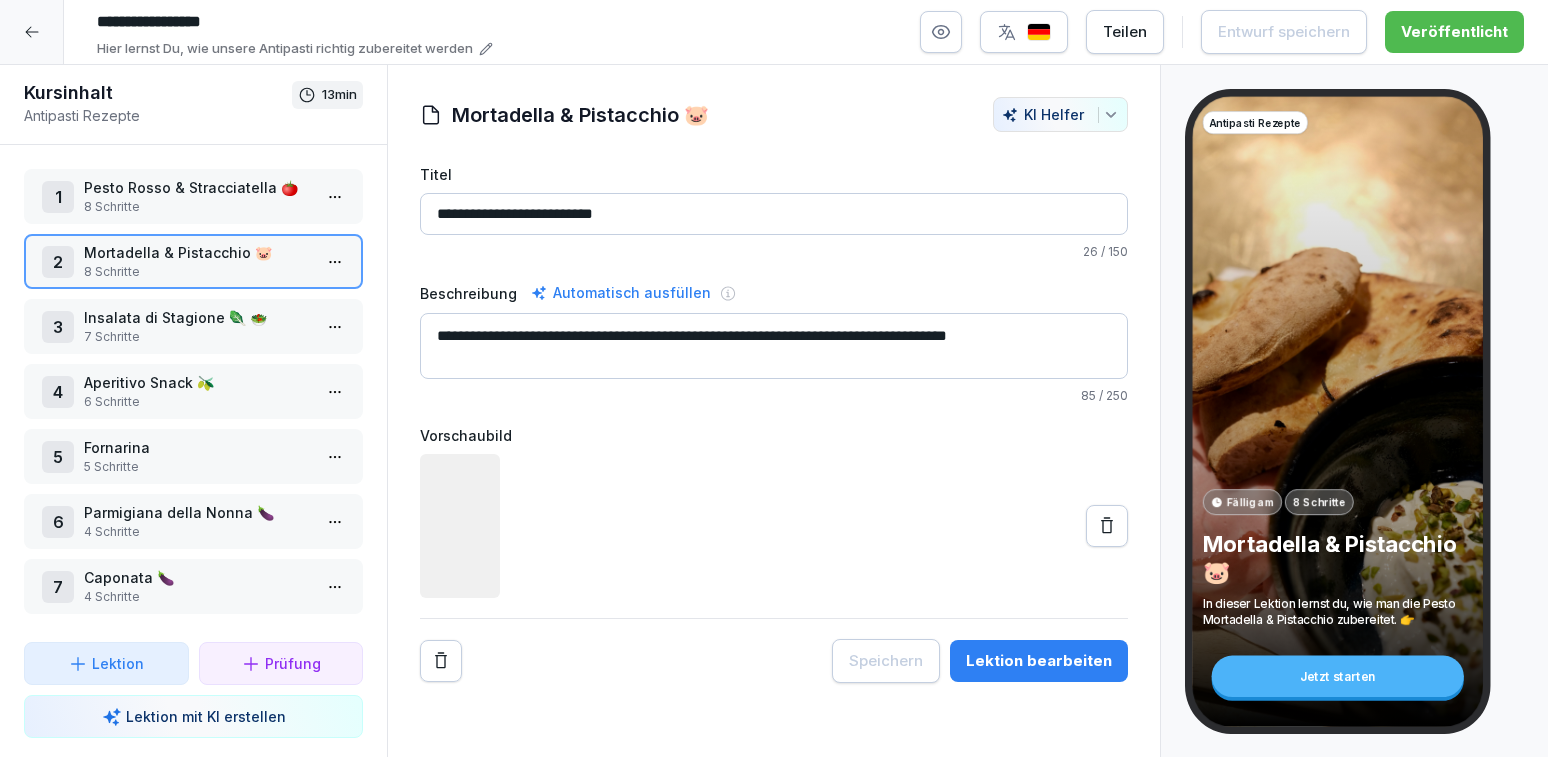 click on "7 Schritte" at bounding box center [197, 337] 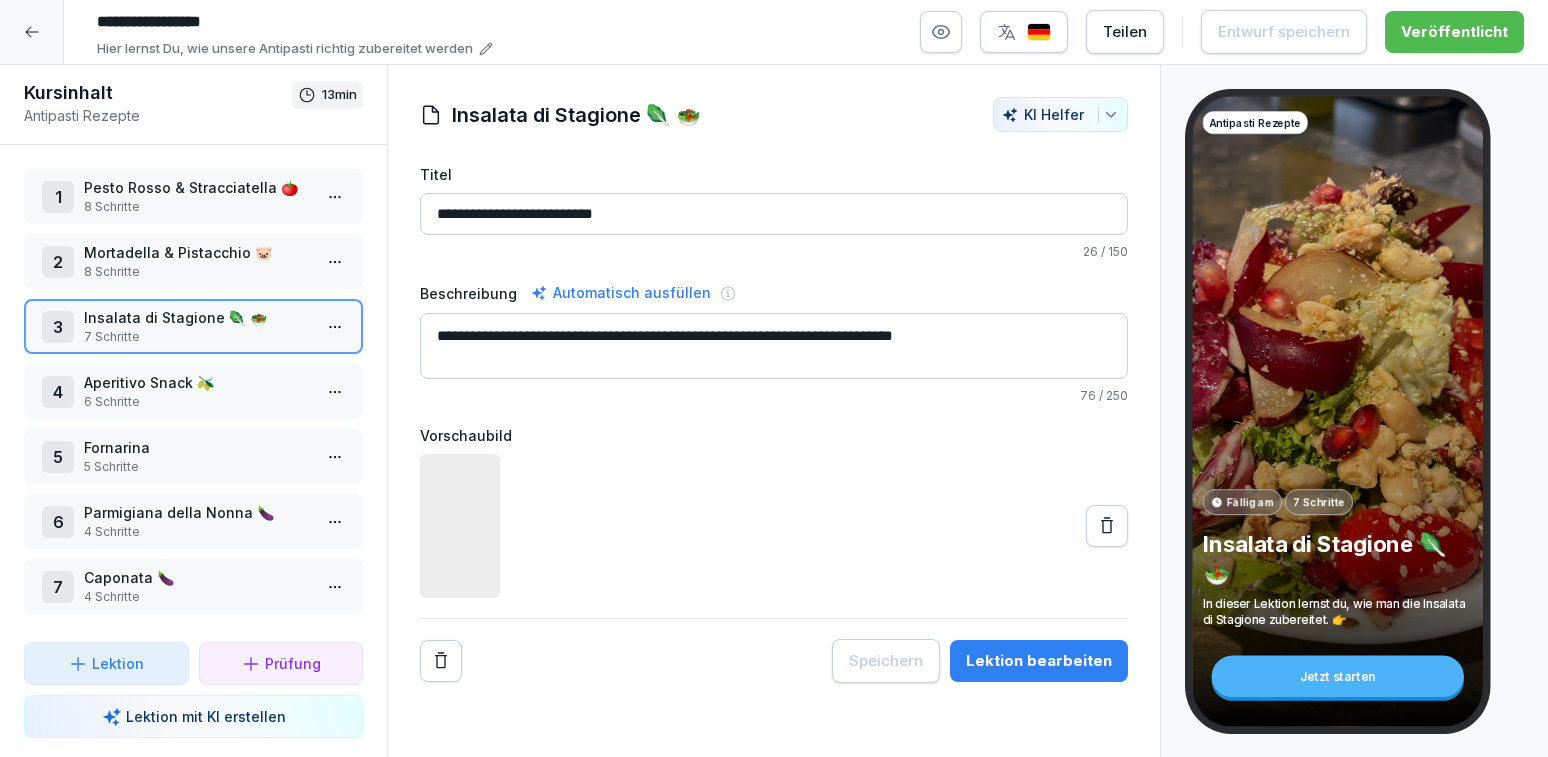 click on "7 Schritte" at bounding box center [197, 337] 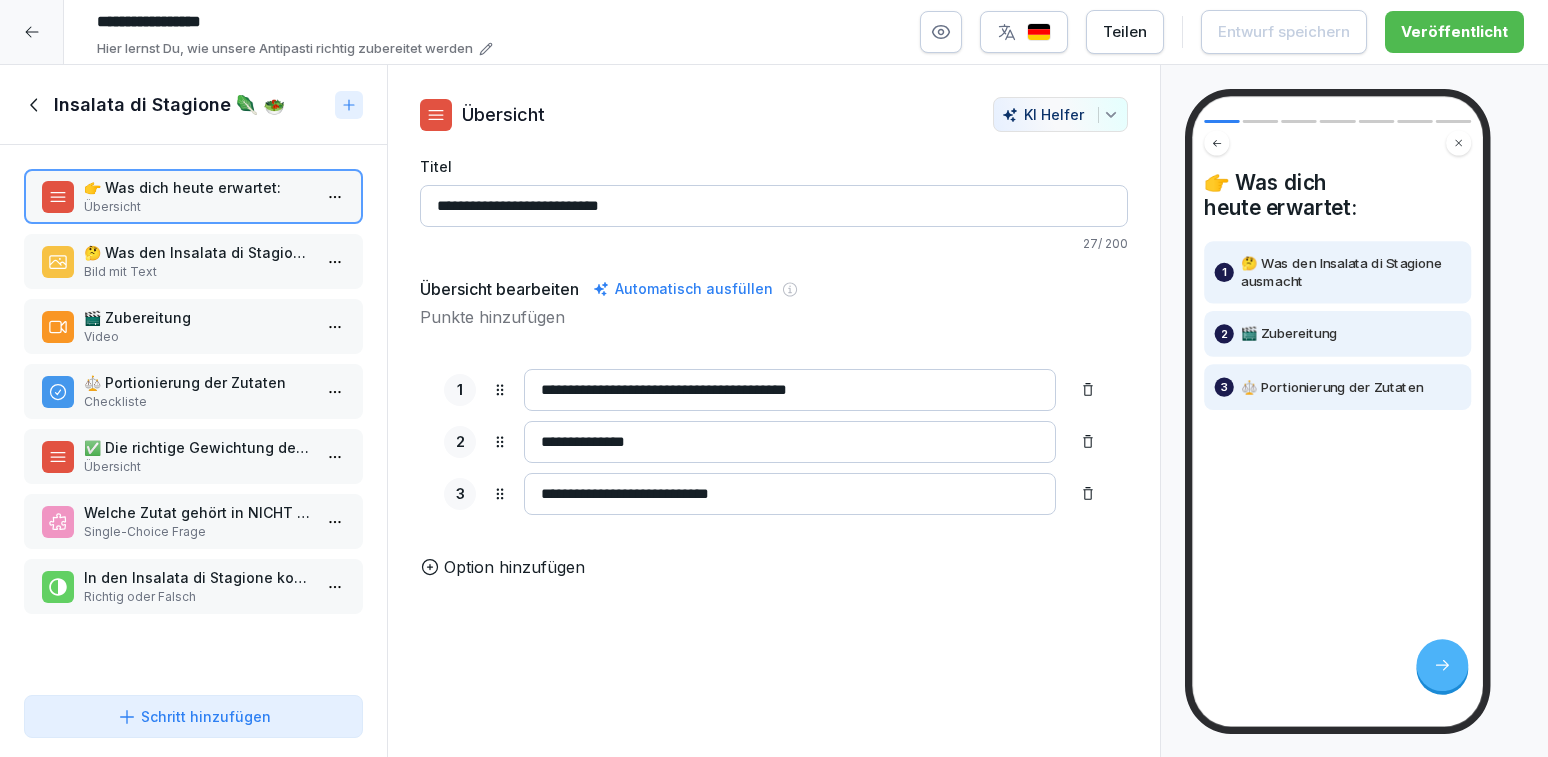 click at bounding box center (1039, 32) 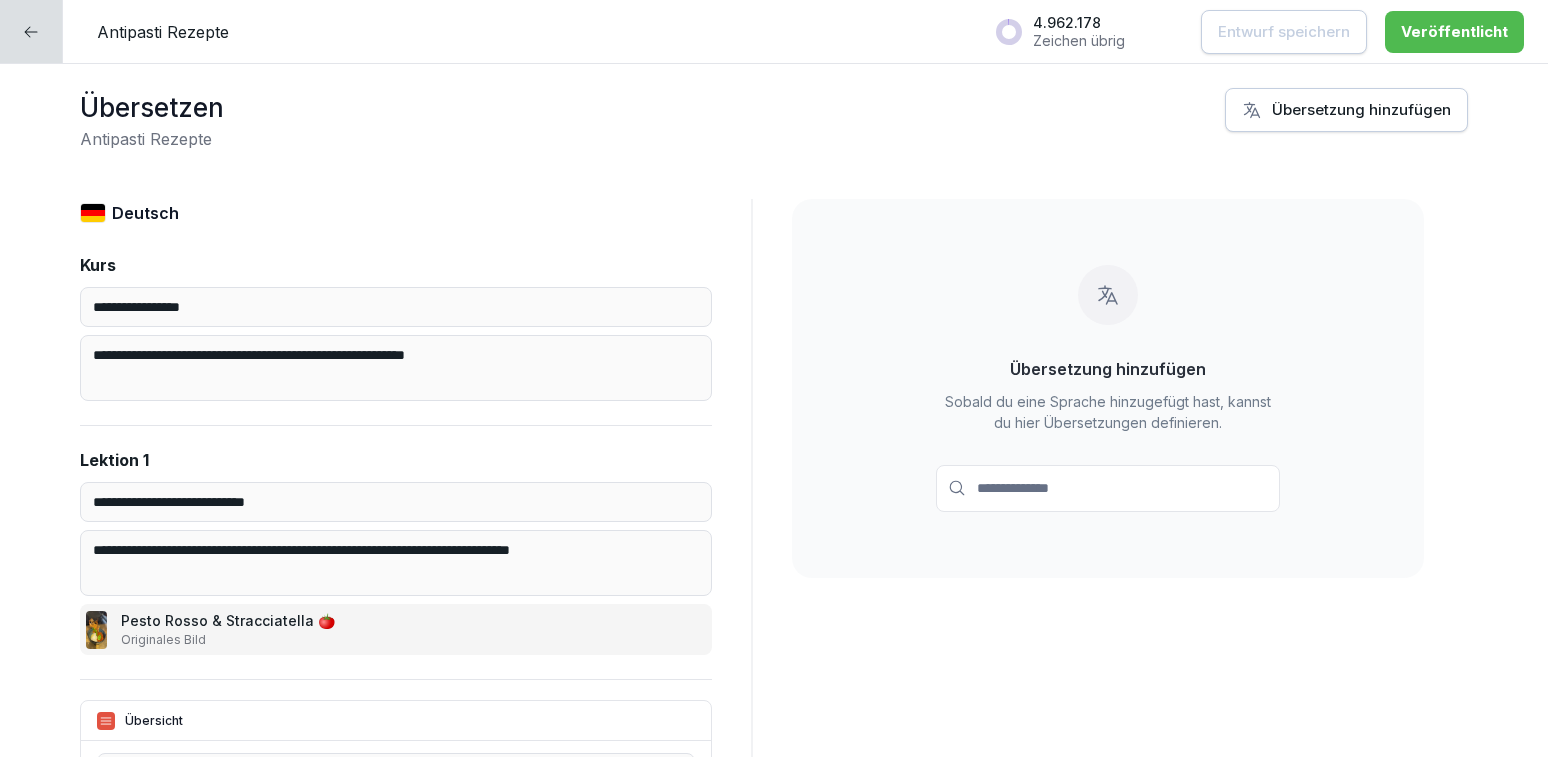 click 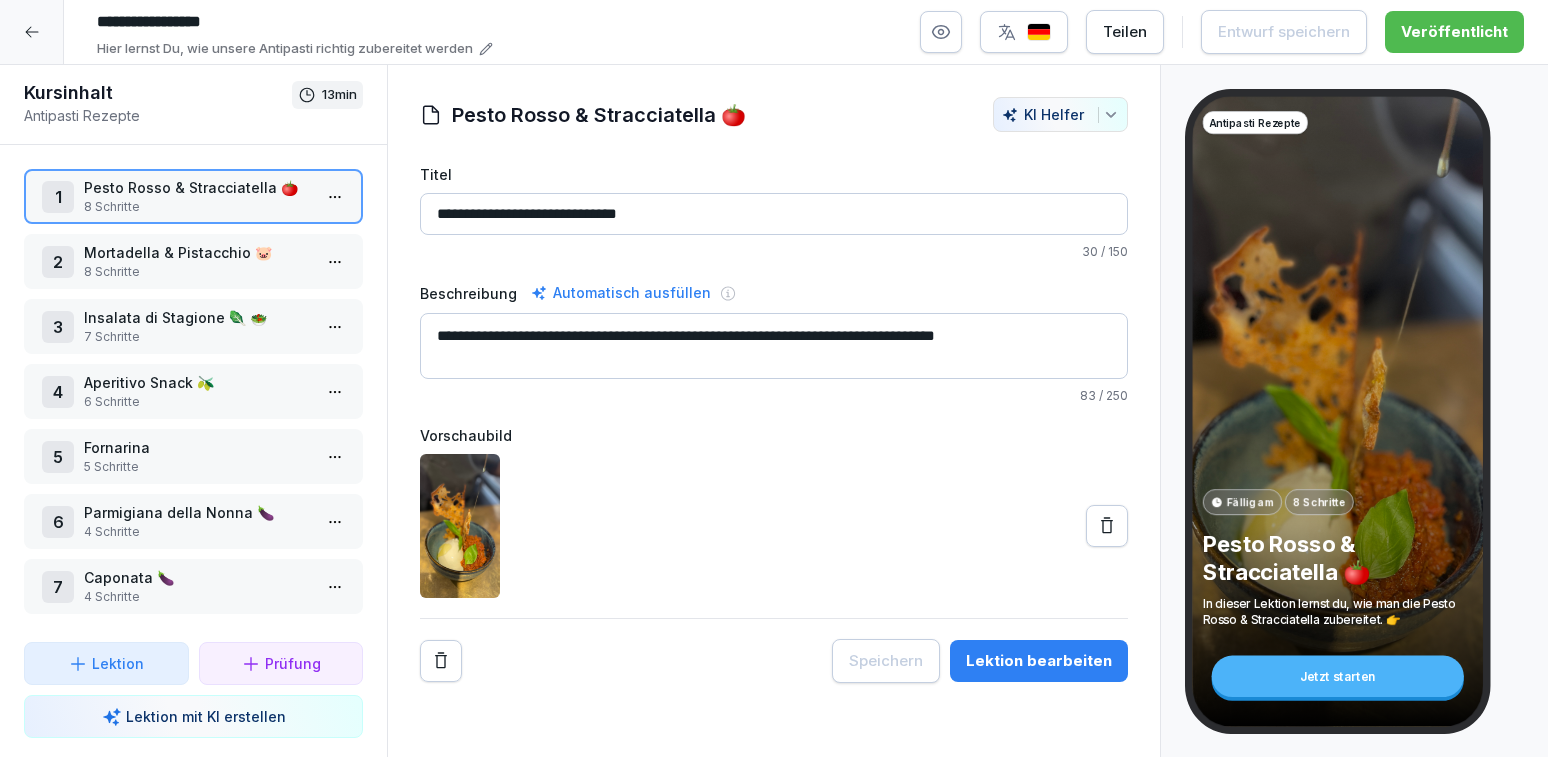 click 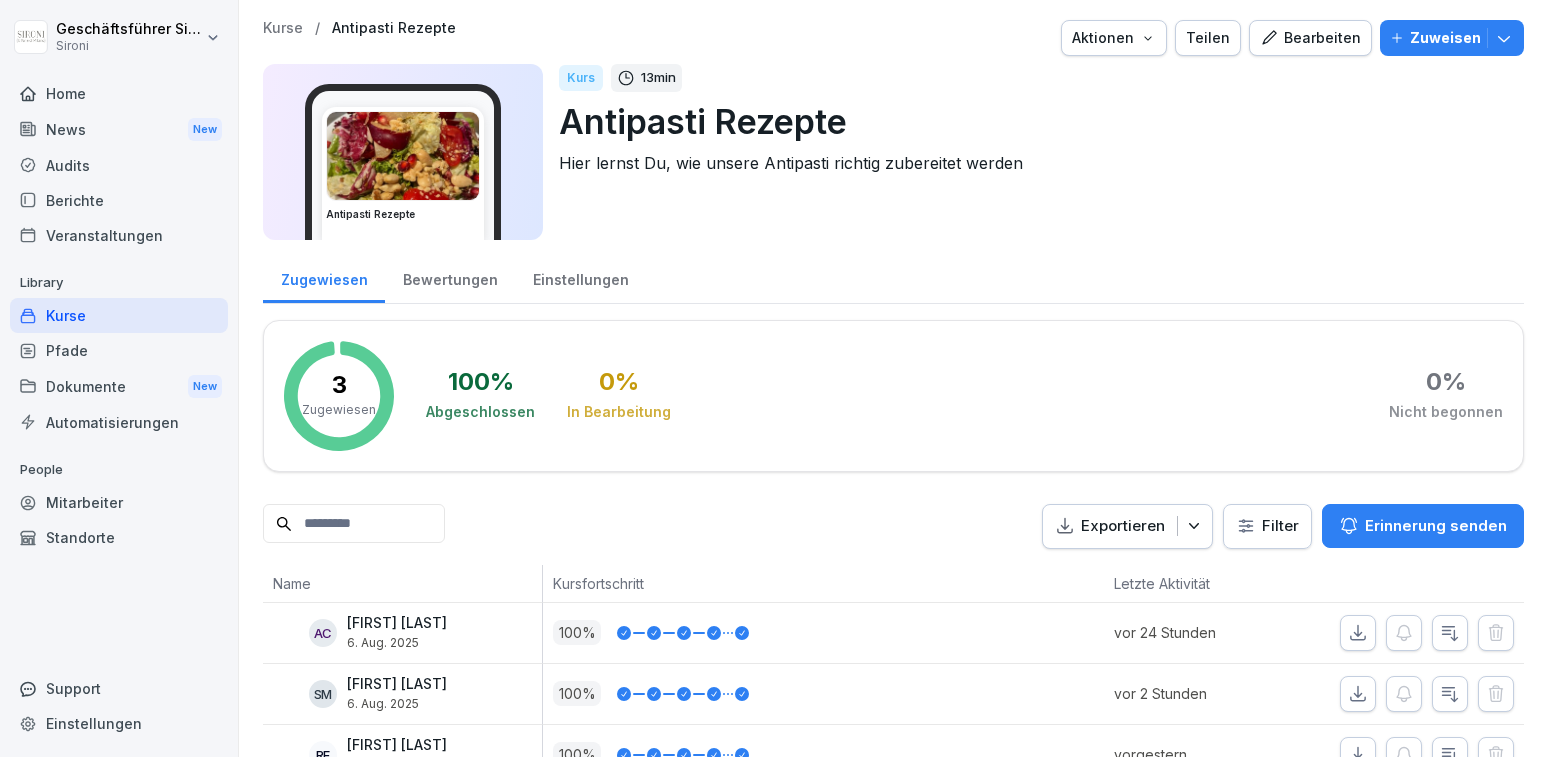 click on "Kurse" at bounding box center (119, 315) 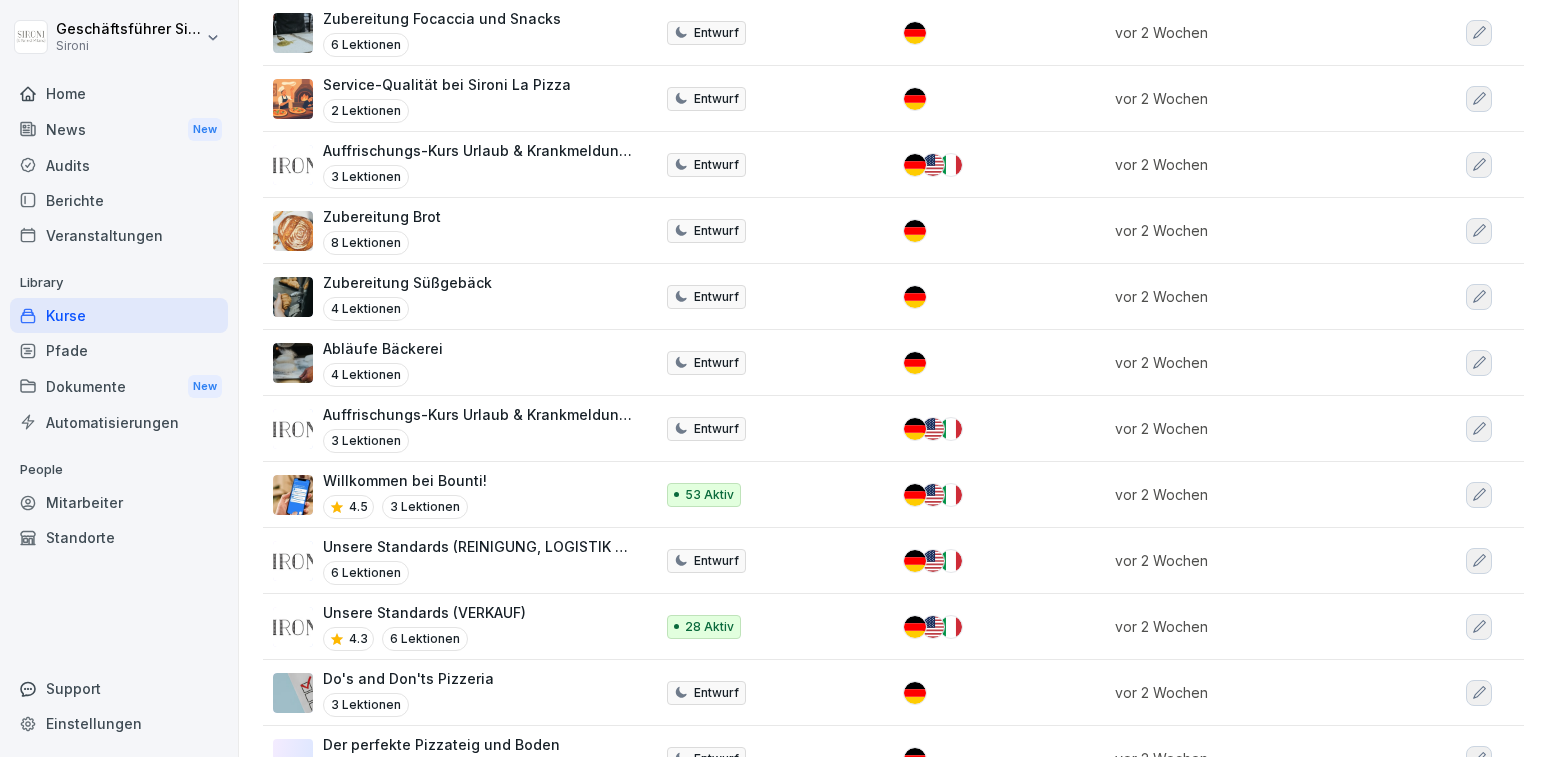scroll, scrollTop: 825, scrollLeft: 0, axis: vertical 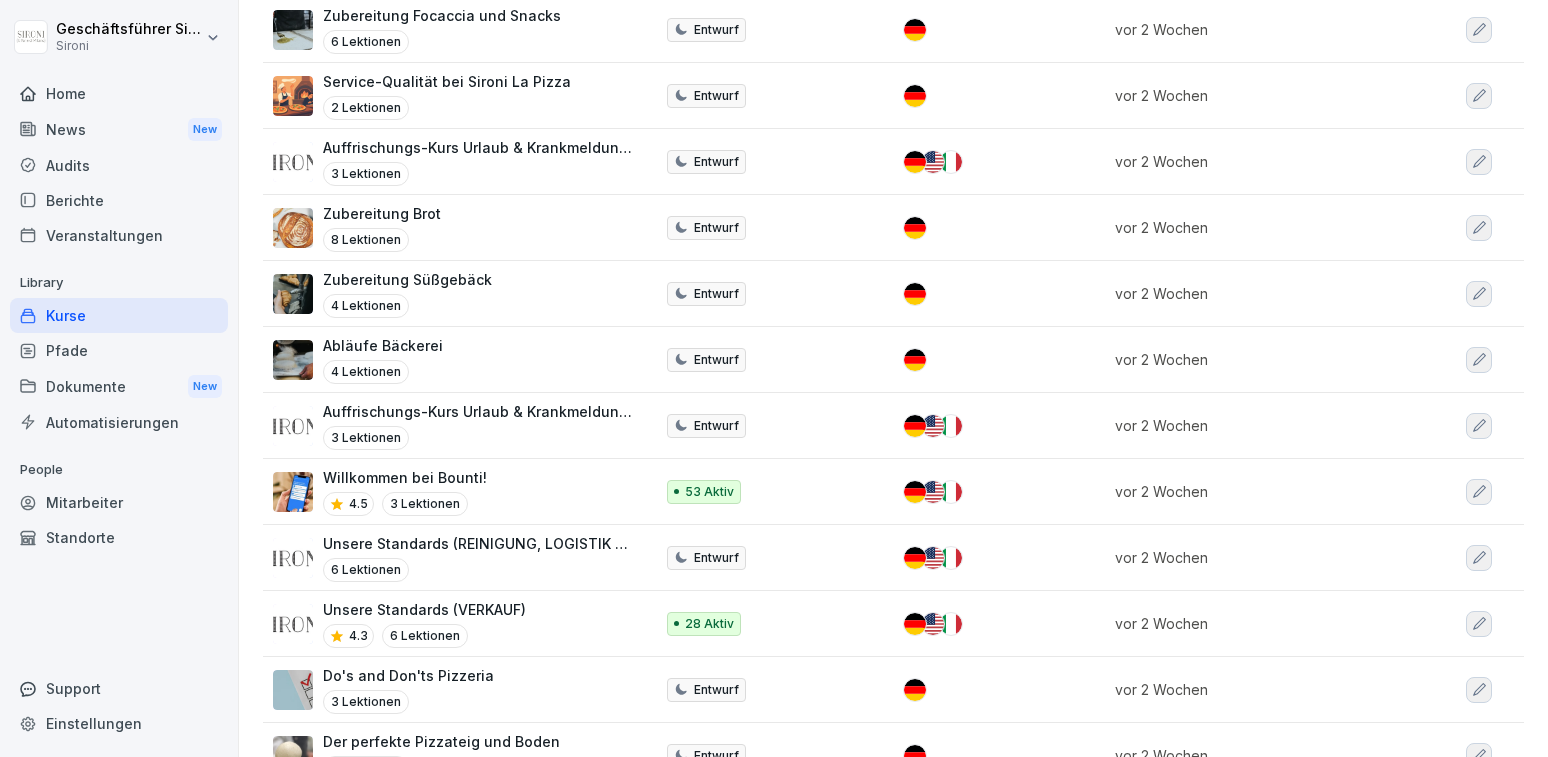 click on "Unsere Standards (VERKAUF)" at bounding box center [424, 609] 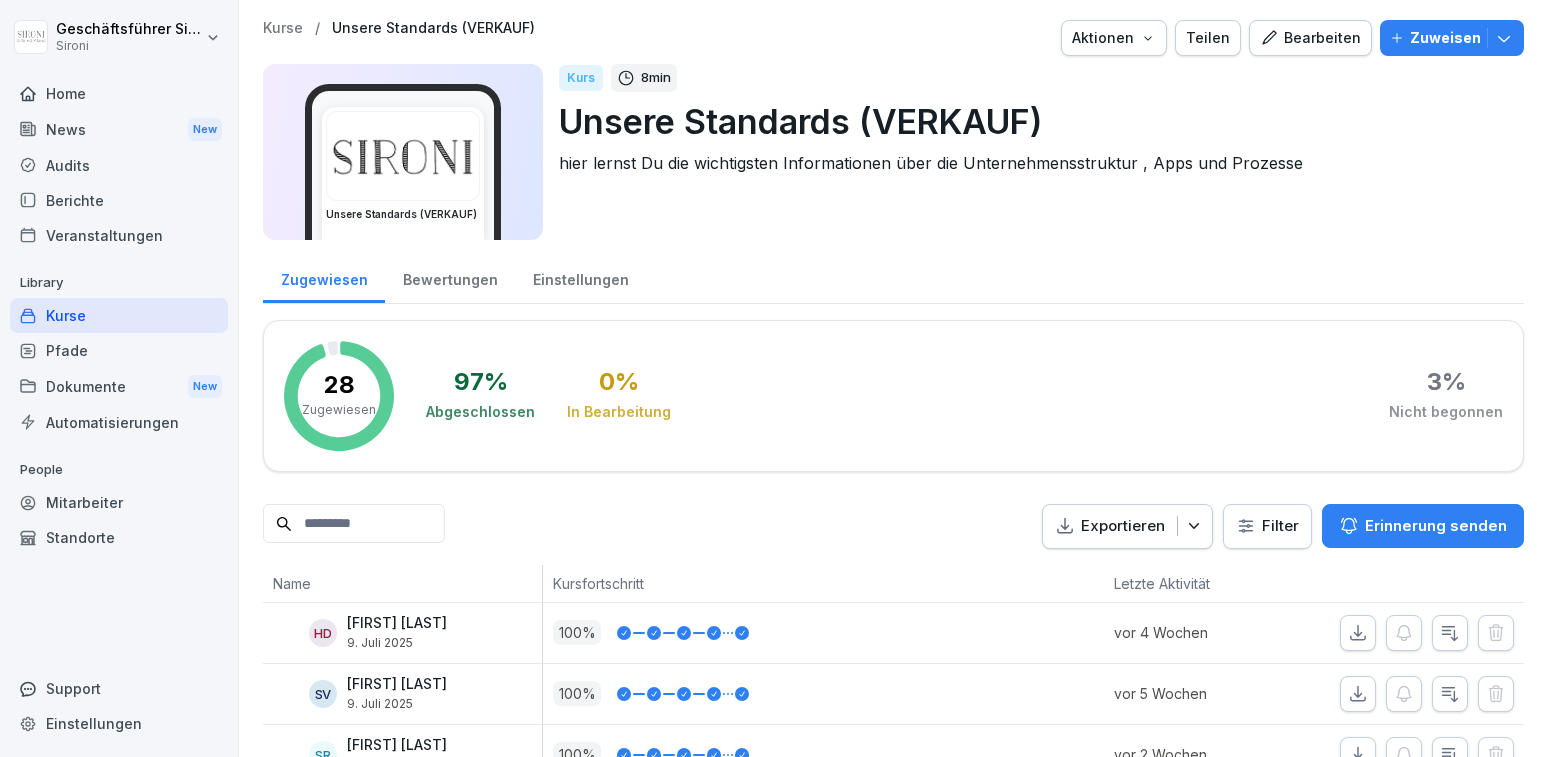 scroll, scrollTop: 0, scrollLeft: 0, axis: both 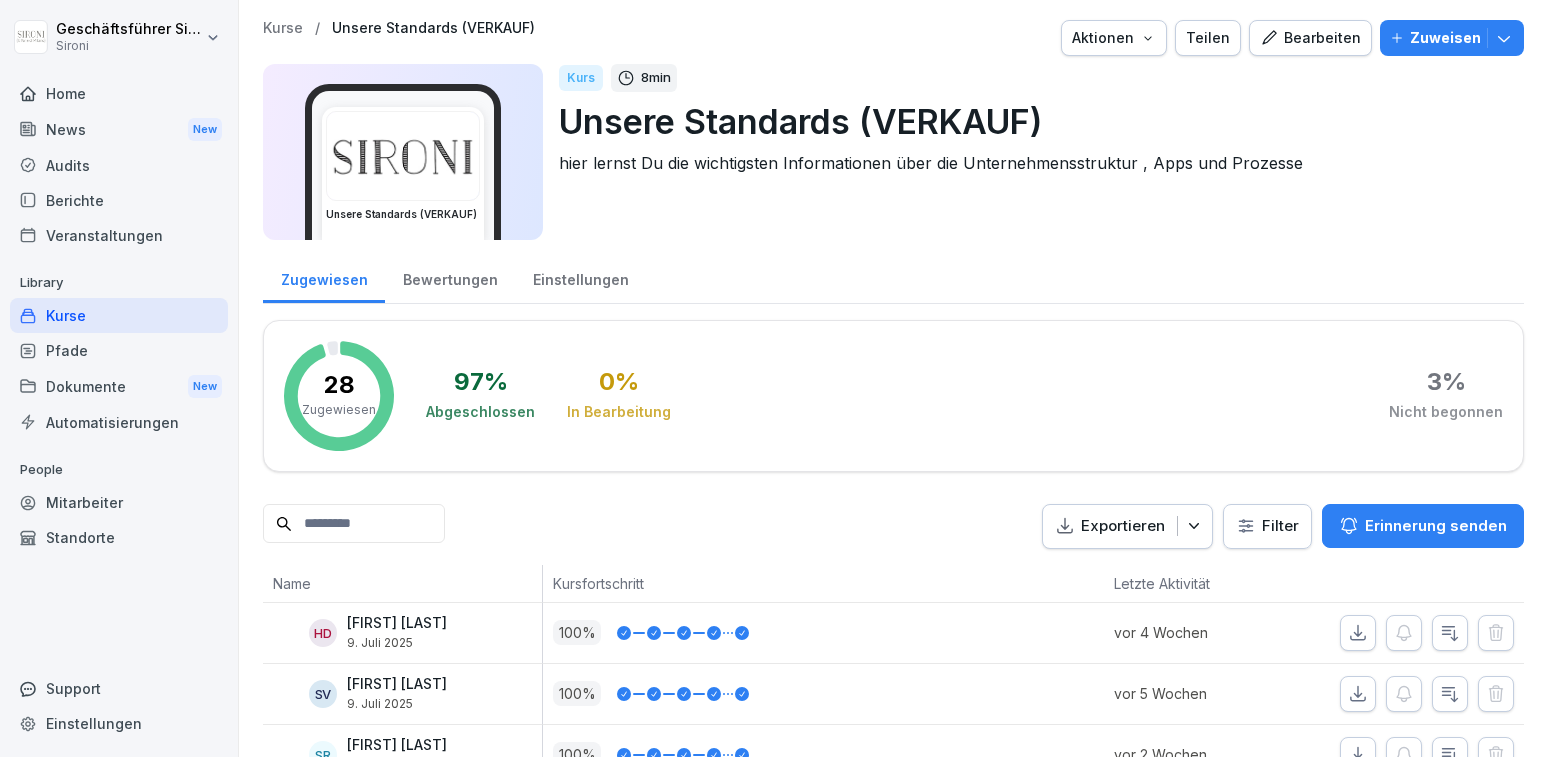 click on "Bearbeiten" at bounding box center [1310, 38] 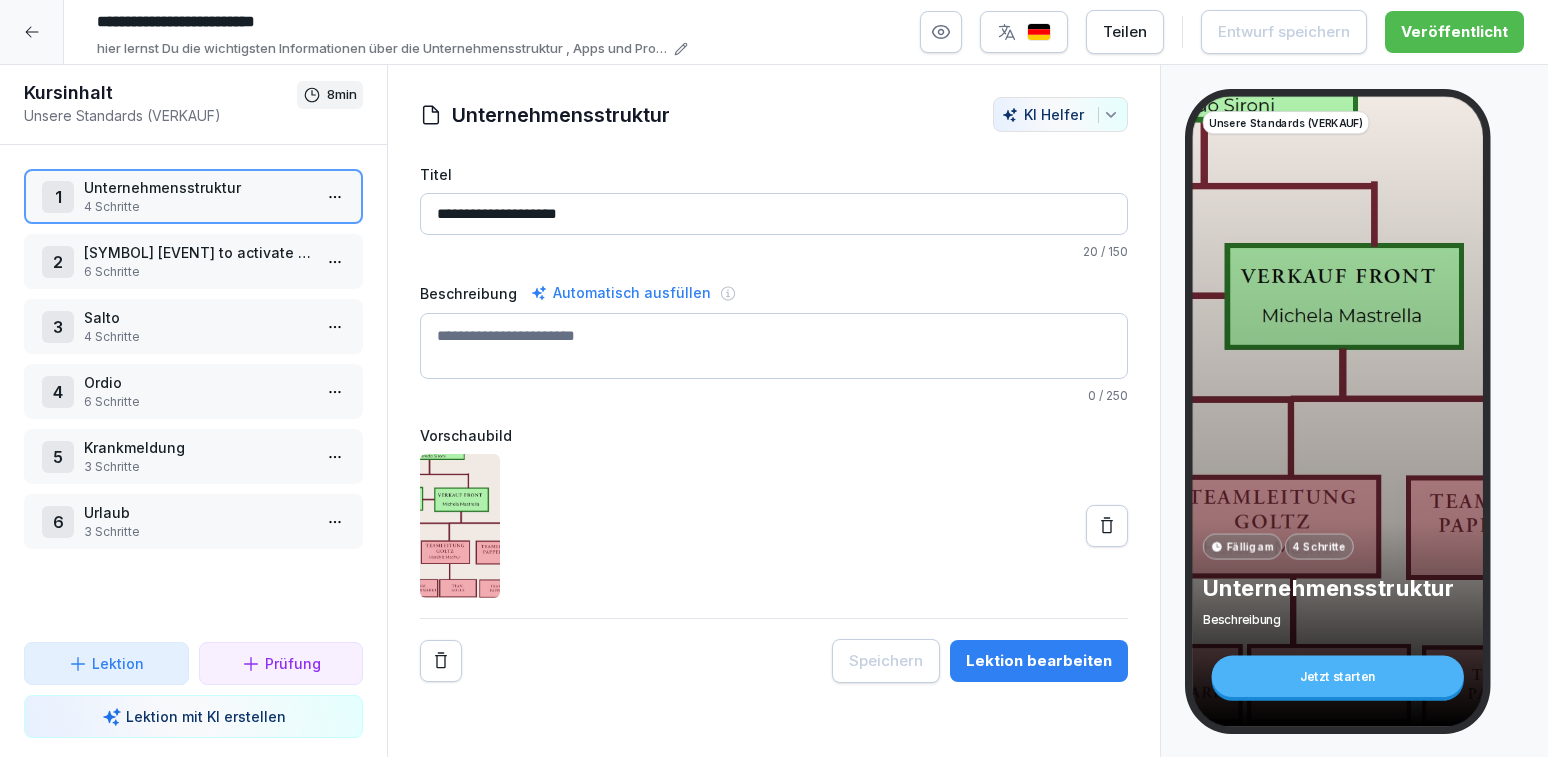 click at bounding box center (1039, 32) 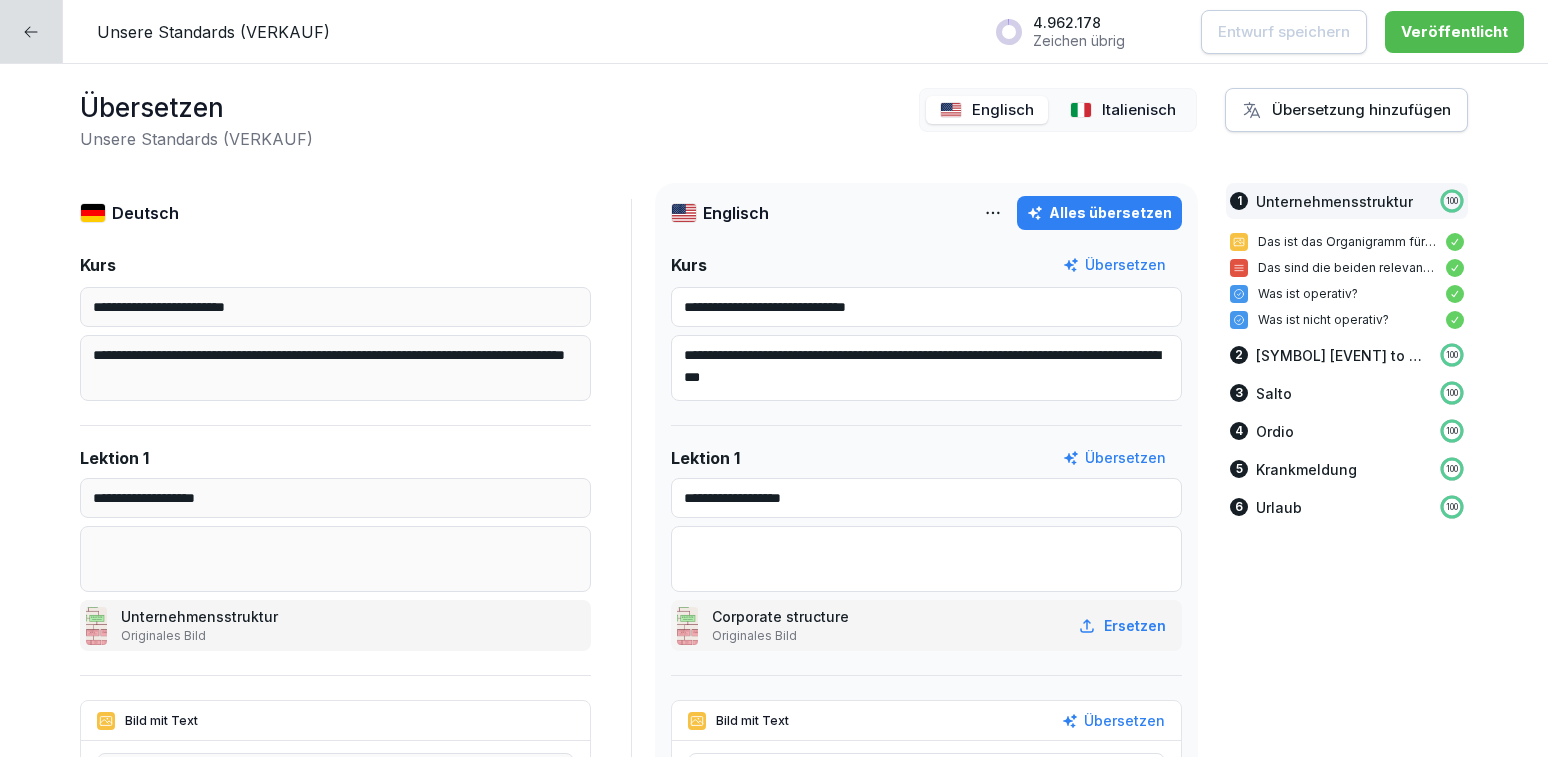 click on "Englisch Italienisch" at bounding box center [1058, 110] 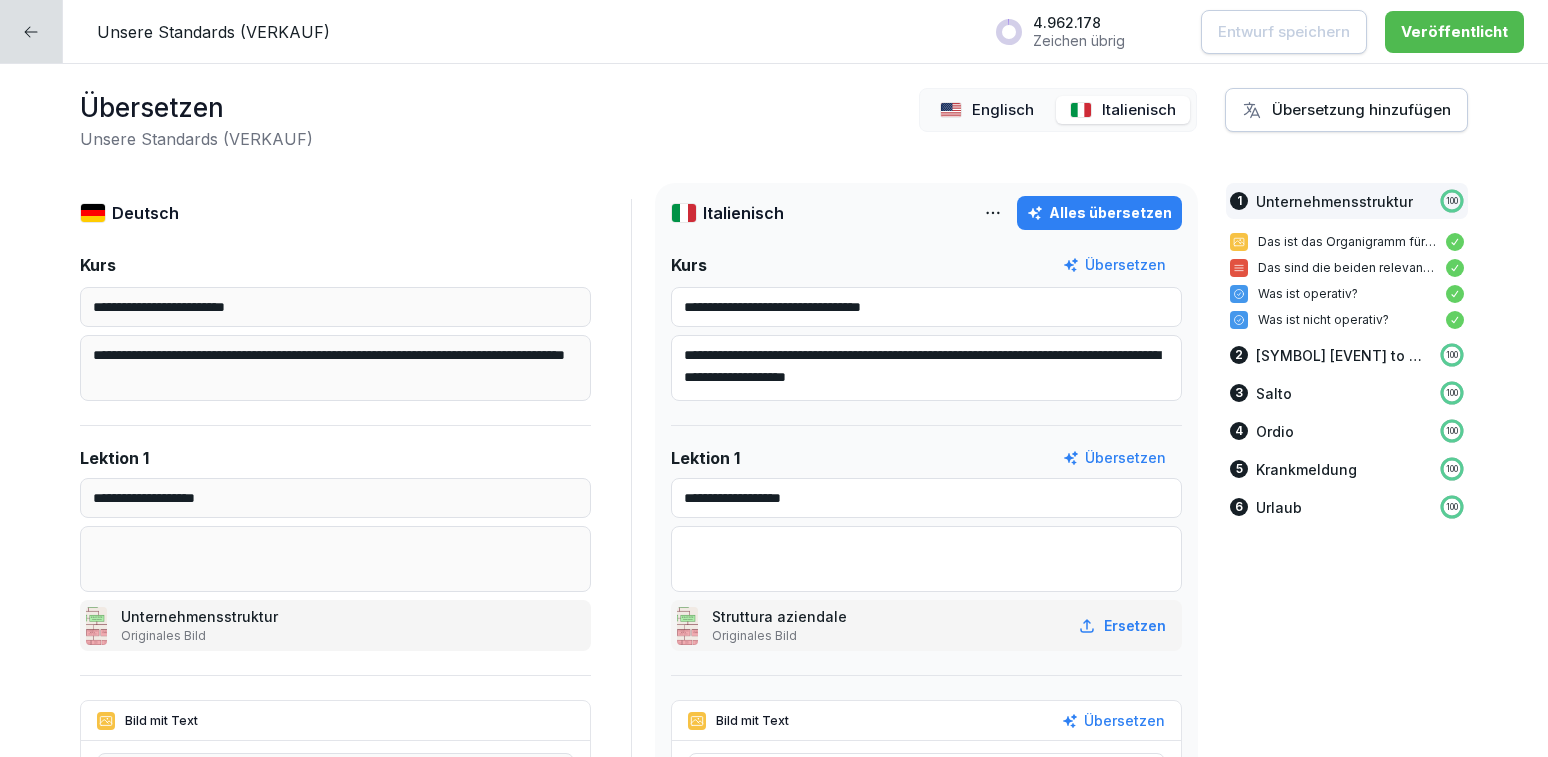 click 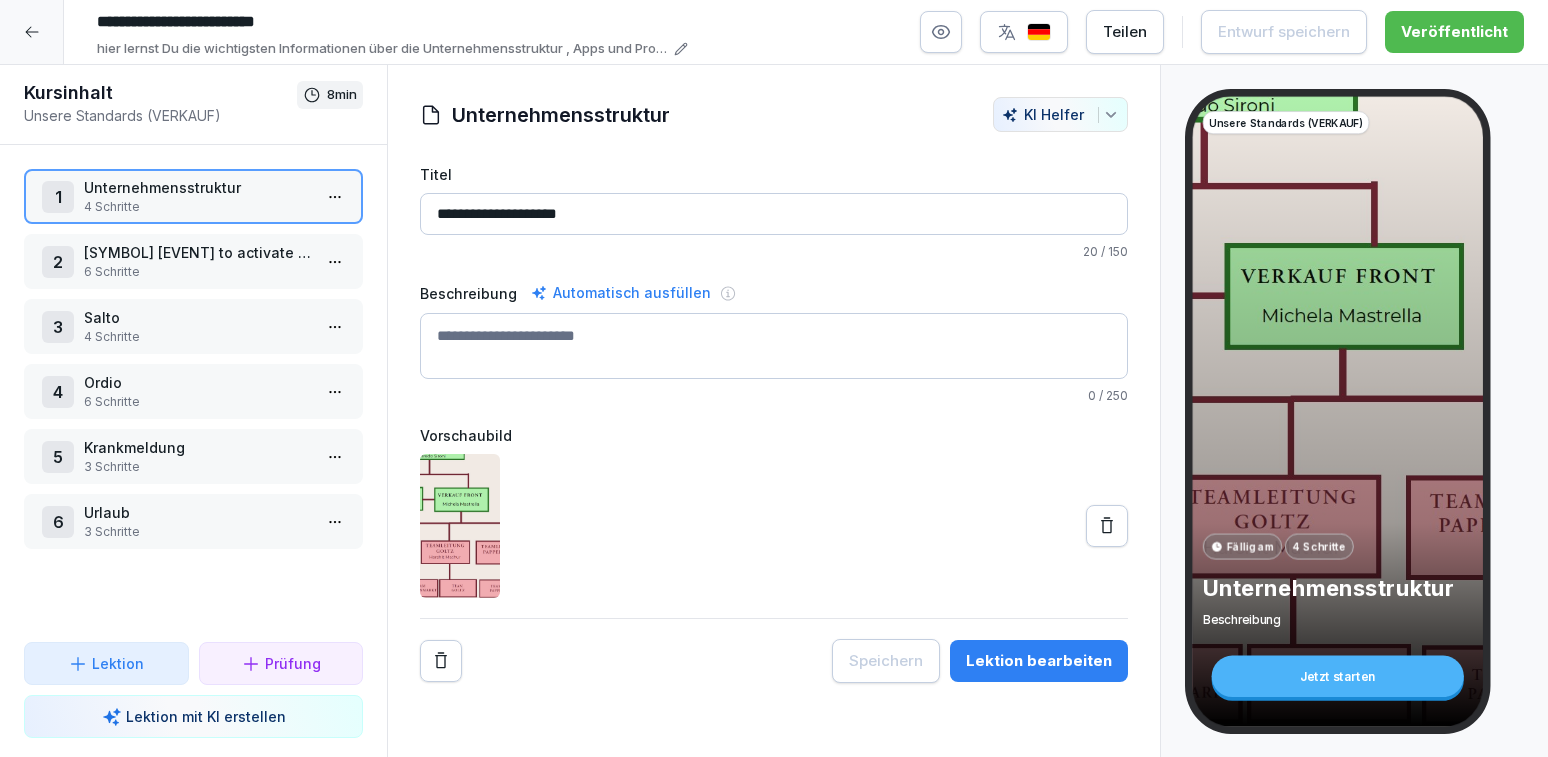 click 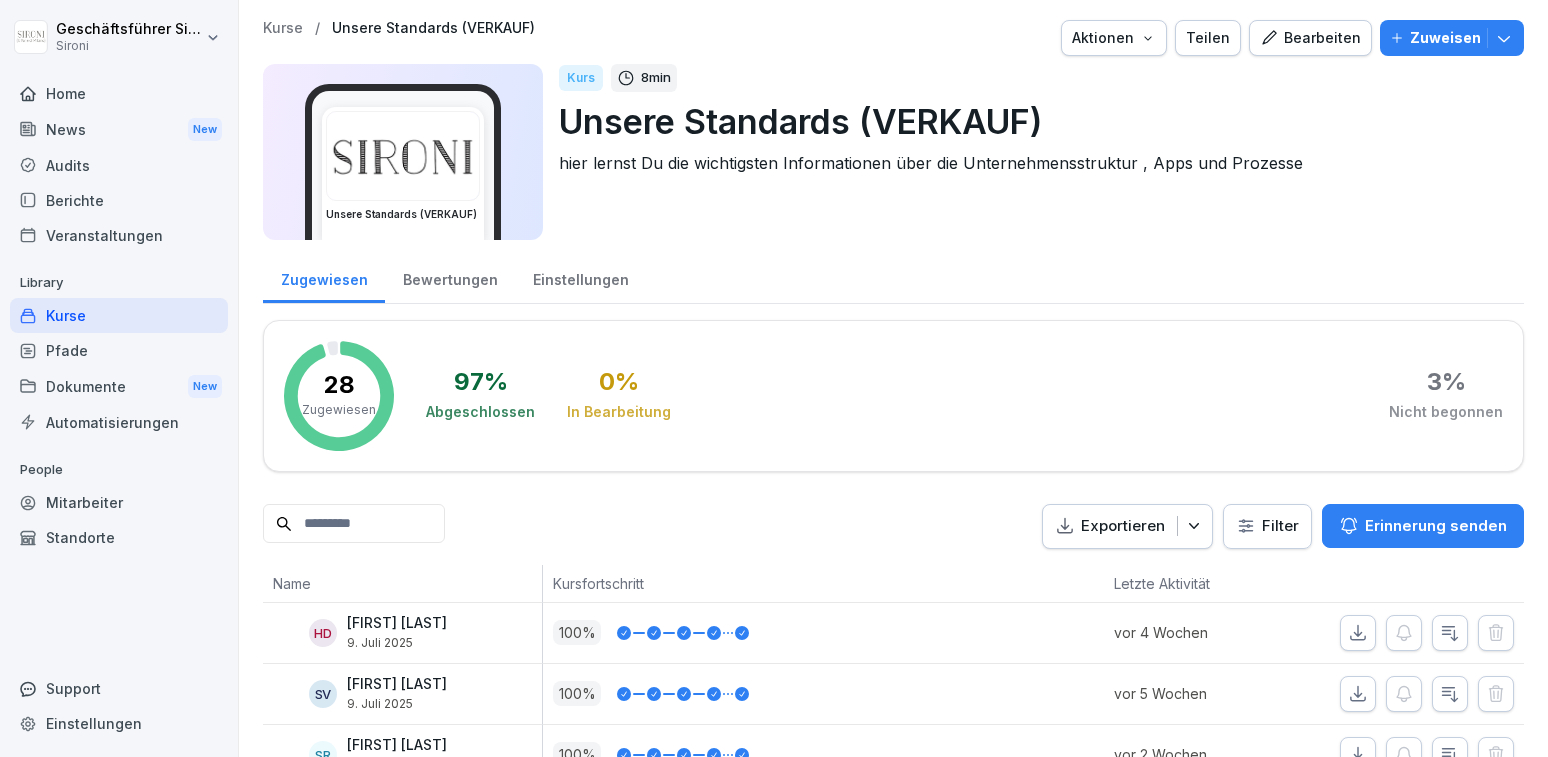 click on "Mitarbeiter" at bounding box center (119, 502) 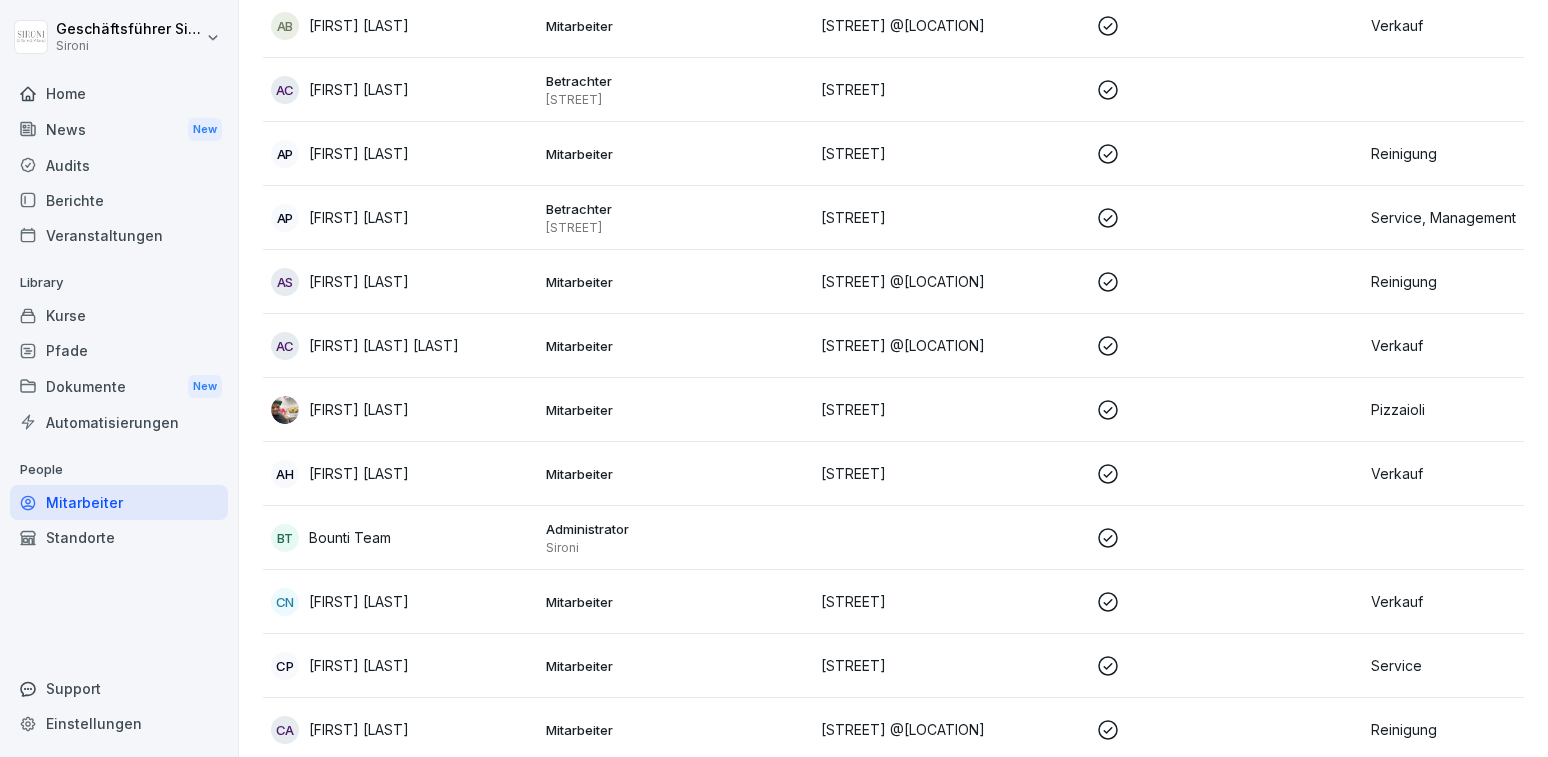 scroll, scrollTop: 233, scrollLeft: 0, axis: vertical 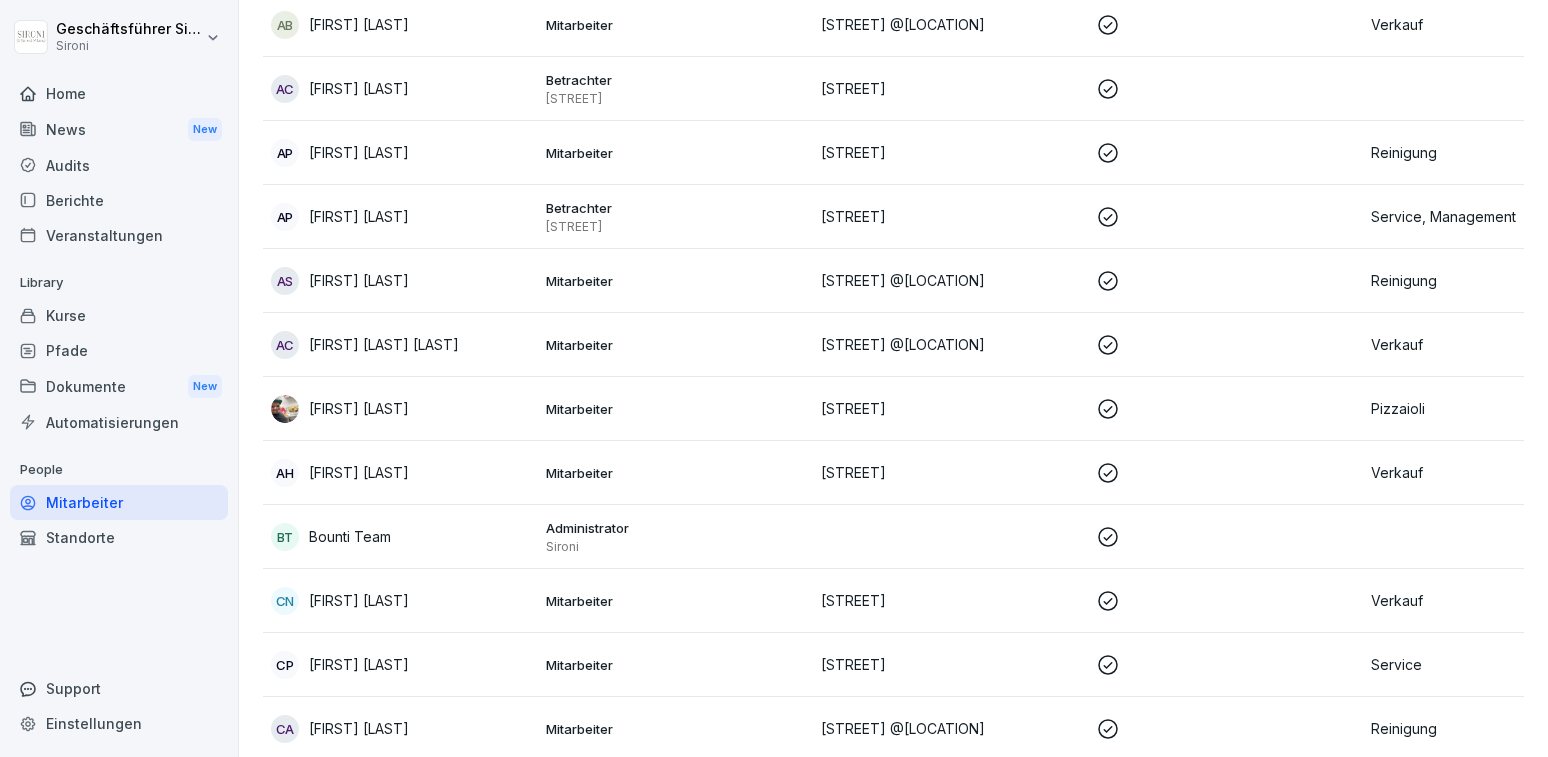 click on "[FIRST] [LAST]" at bounding box center (359, 408) 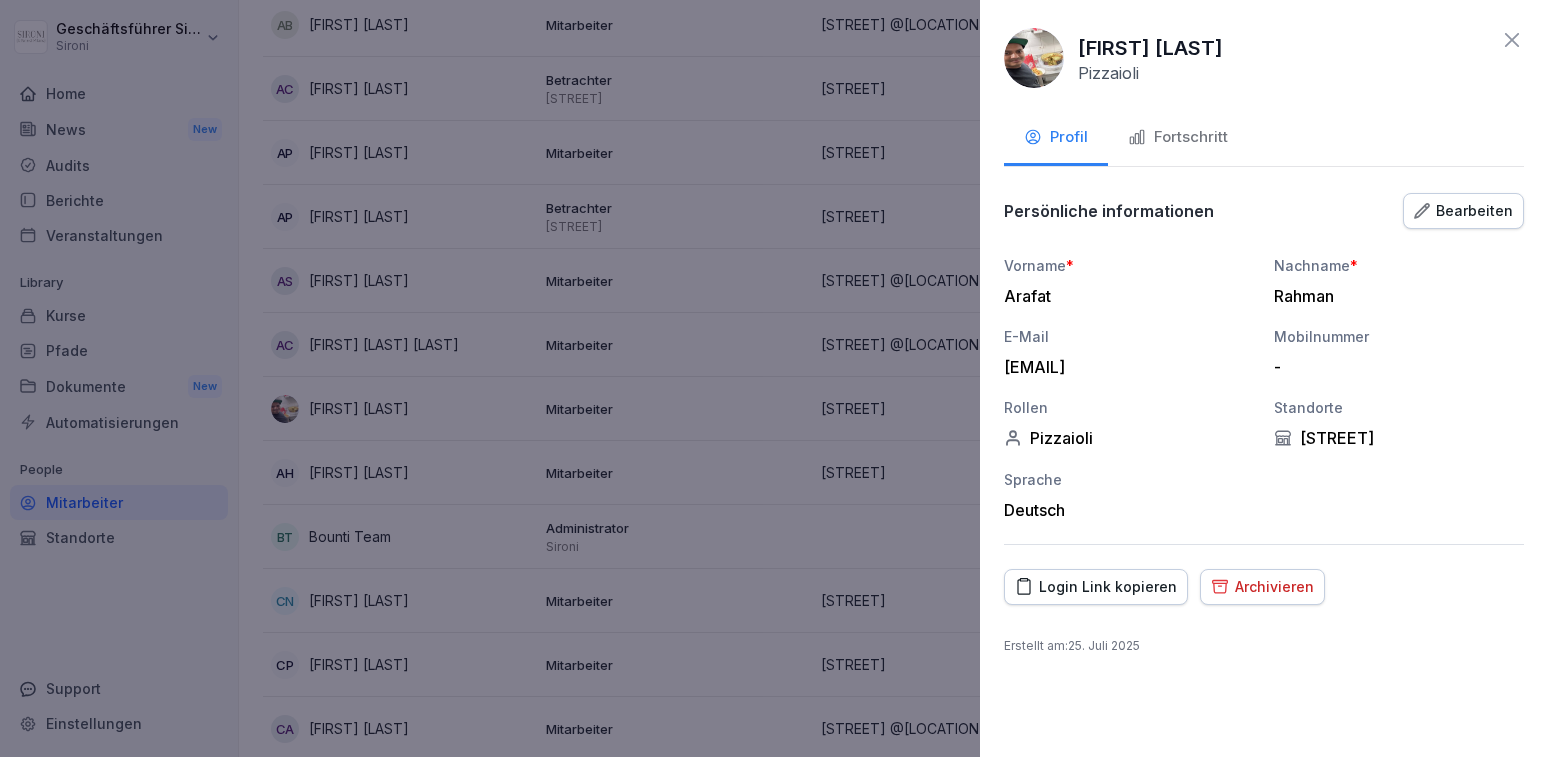 click on "Fortschritt" at bounding box center (1178, 137) 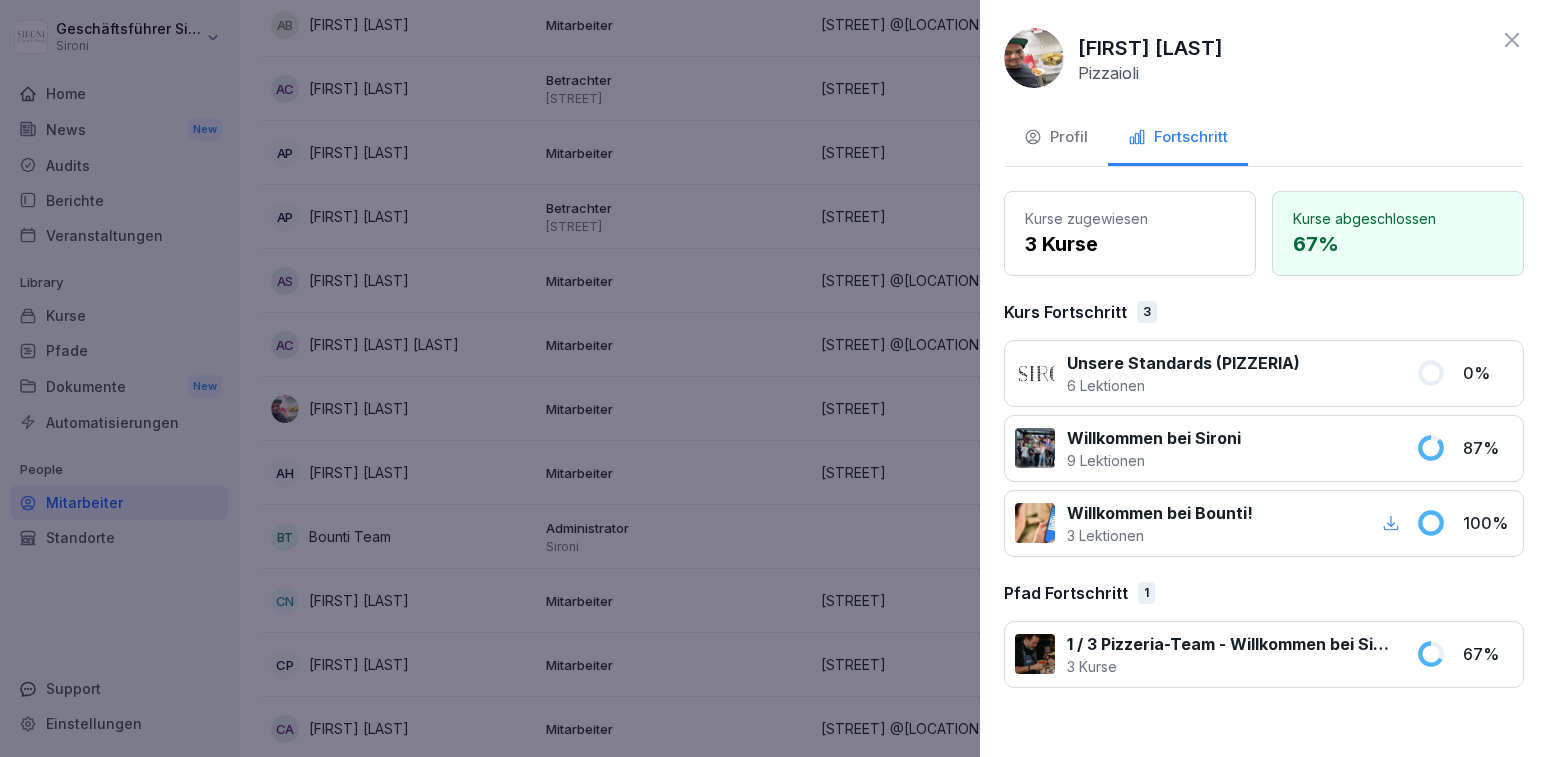 click at bounding box center (774, 378) 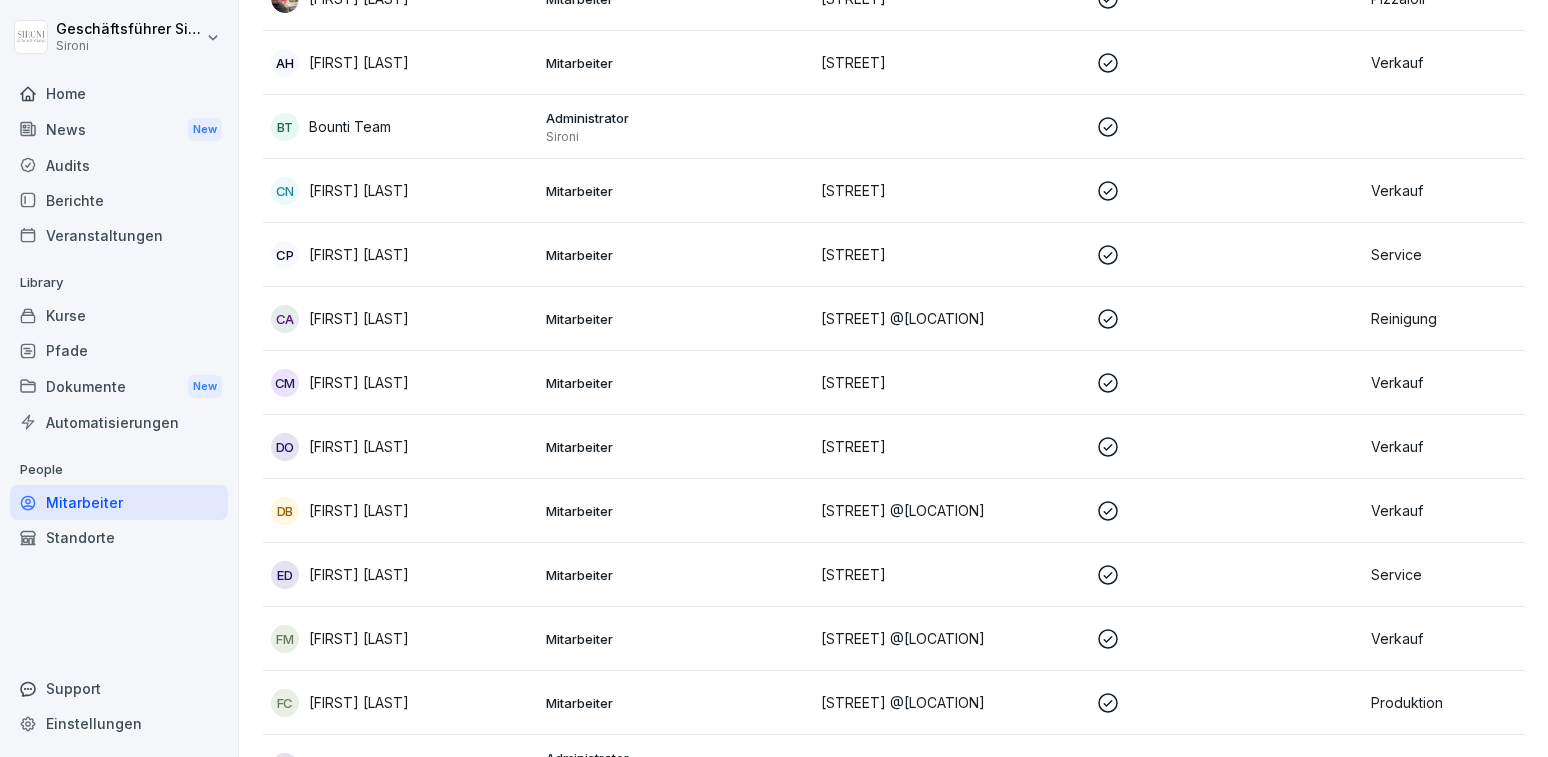scroll, scrollTop: 0, scrollLeft: 0, axis: both 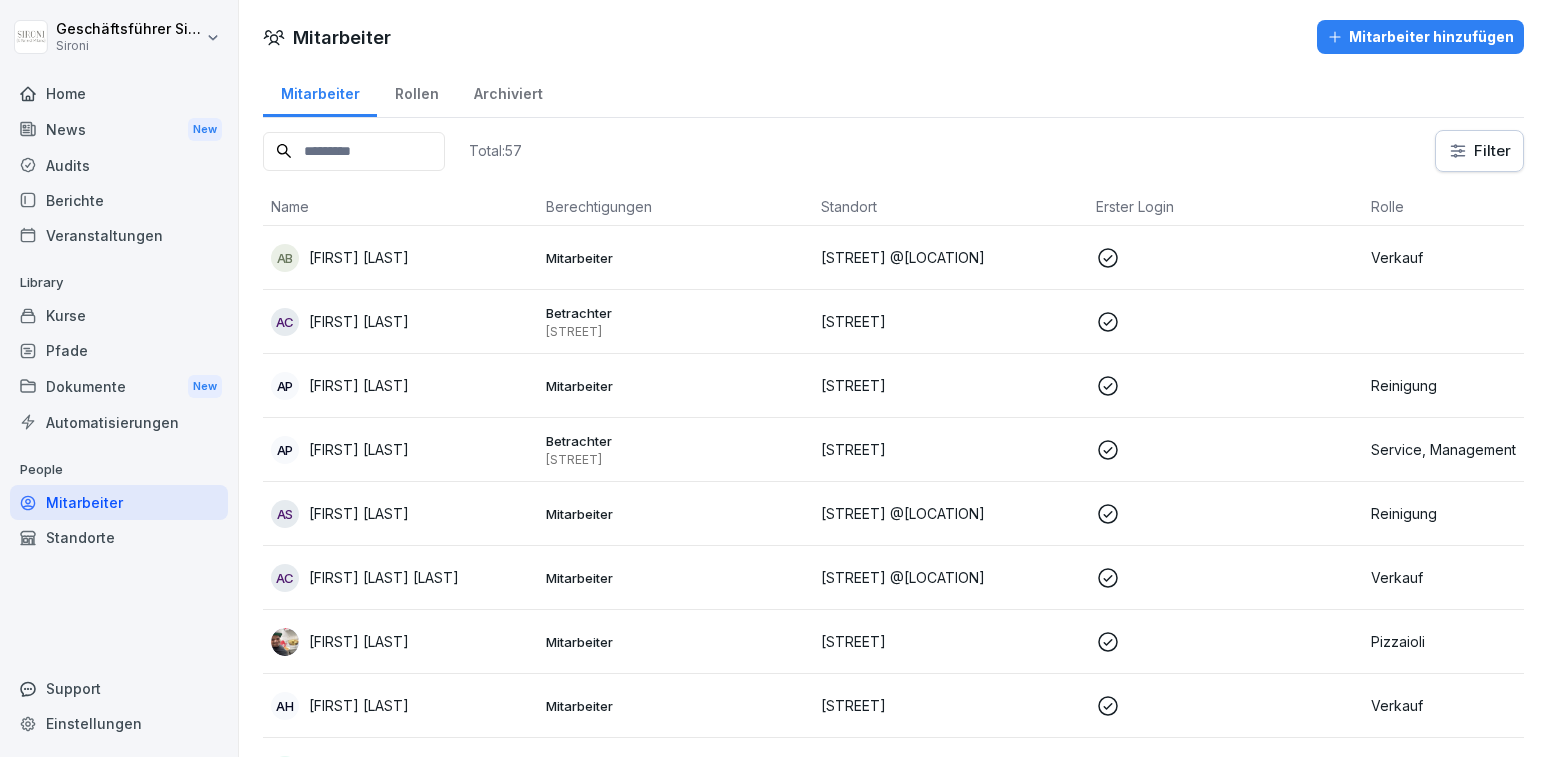 click at bounding box center [354, 151] 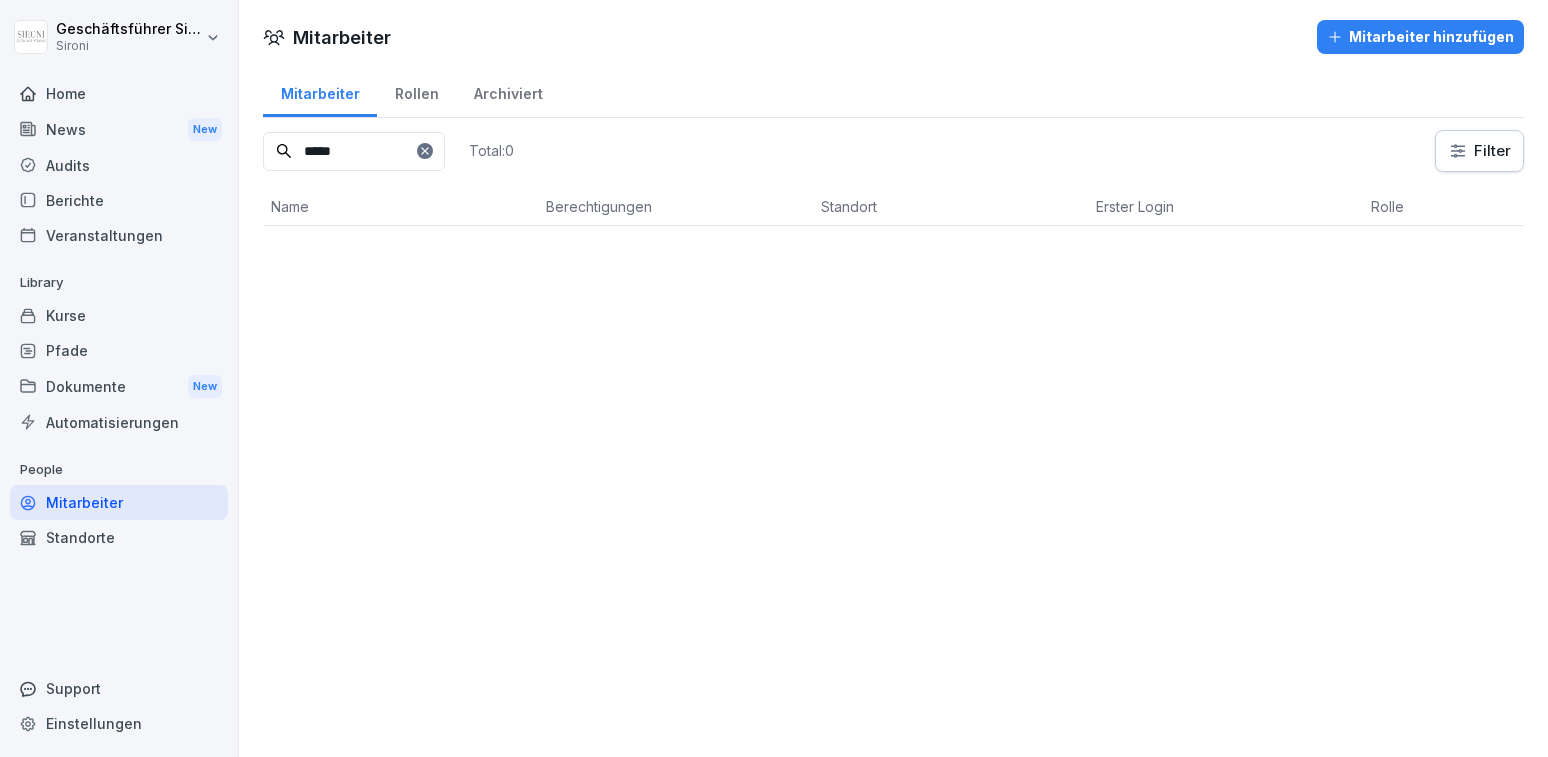 type on "*****" 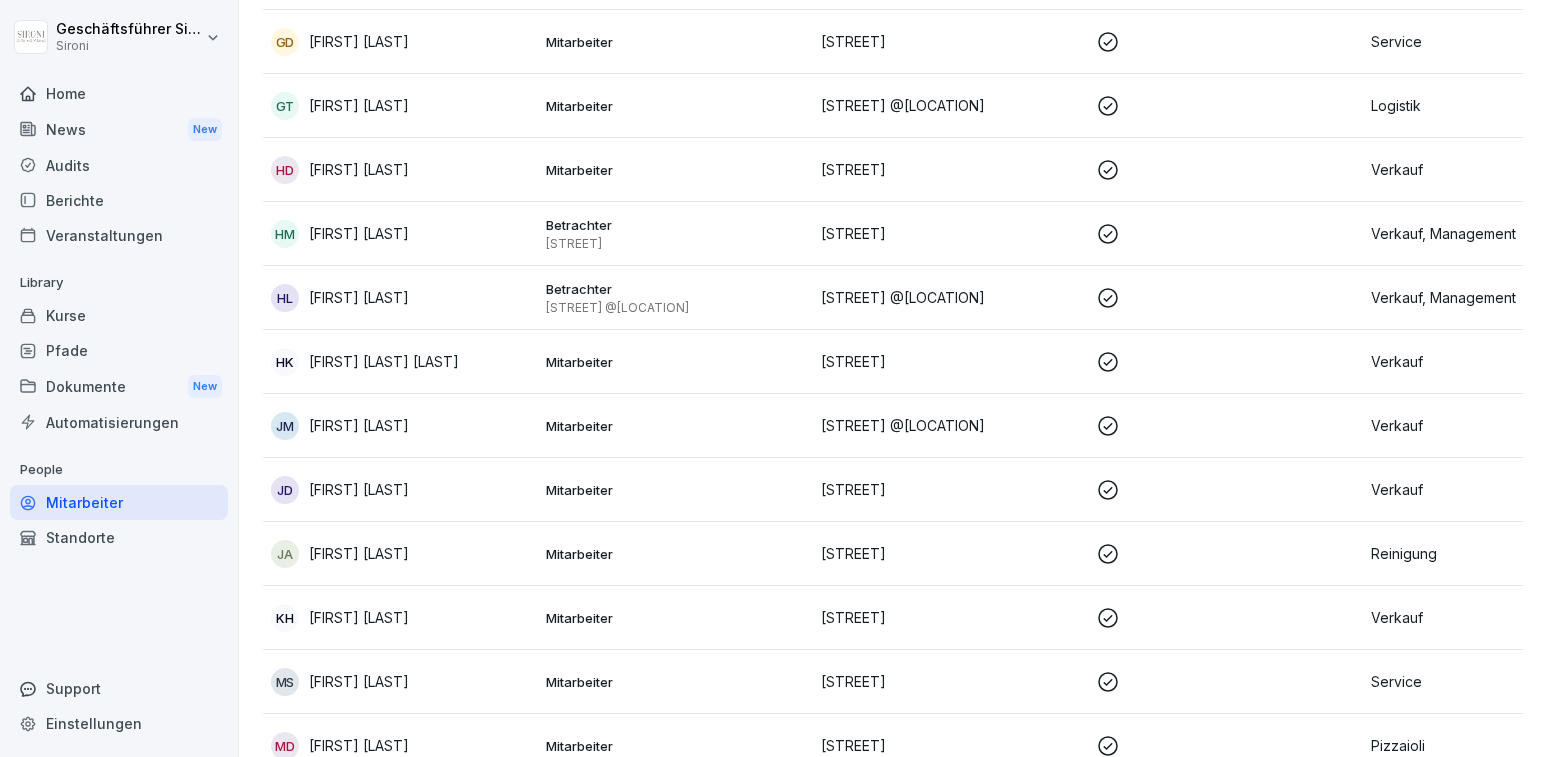 scroll, scrollTop: 1498, scrollLeft: 0, axis: vertical 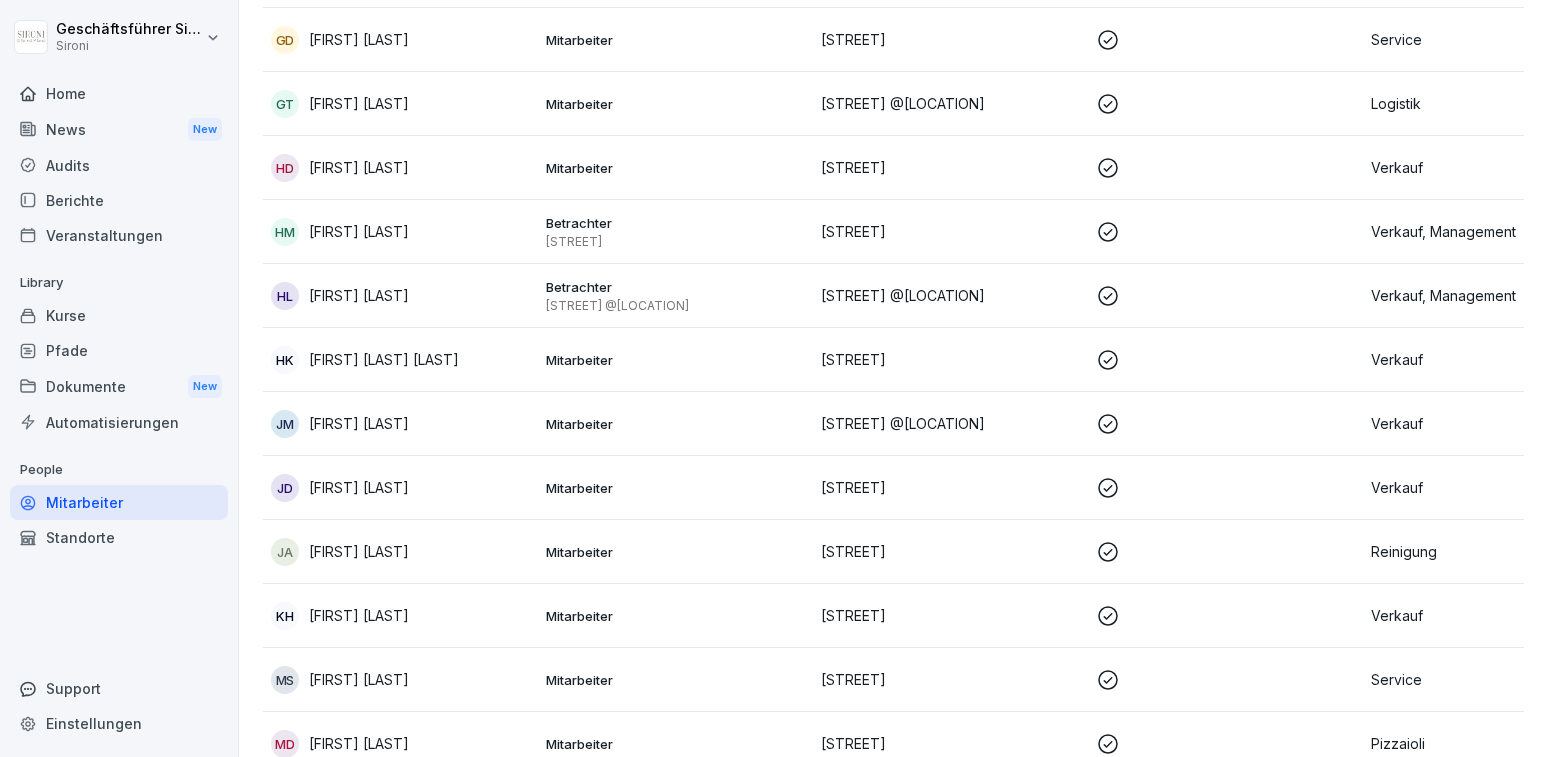 click on "[FIRST] [LAST]" at bounding box center [359, 679] 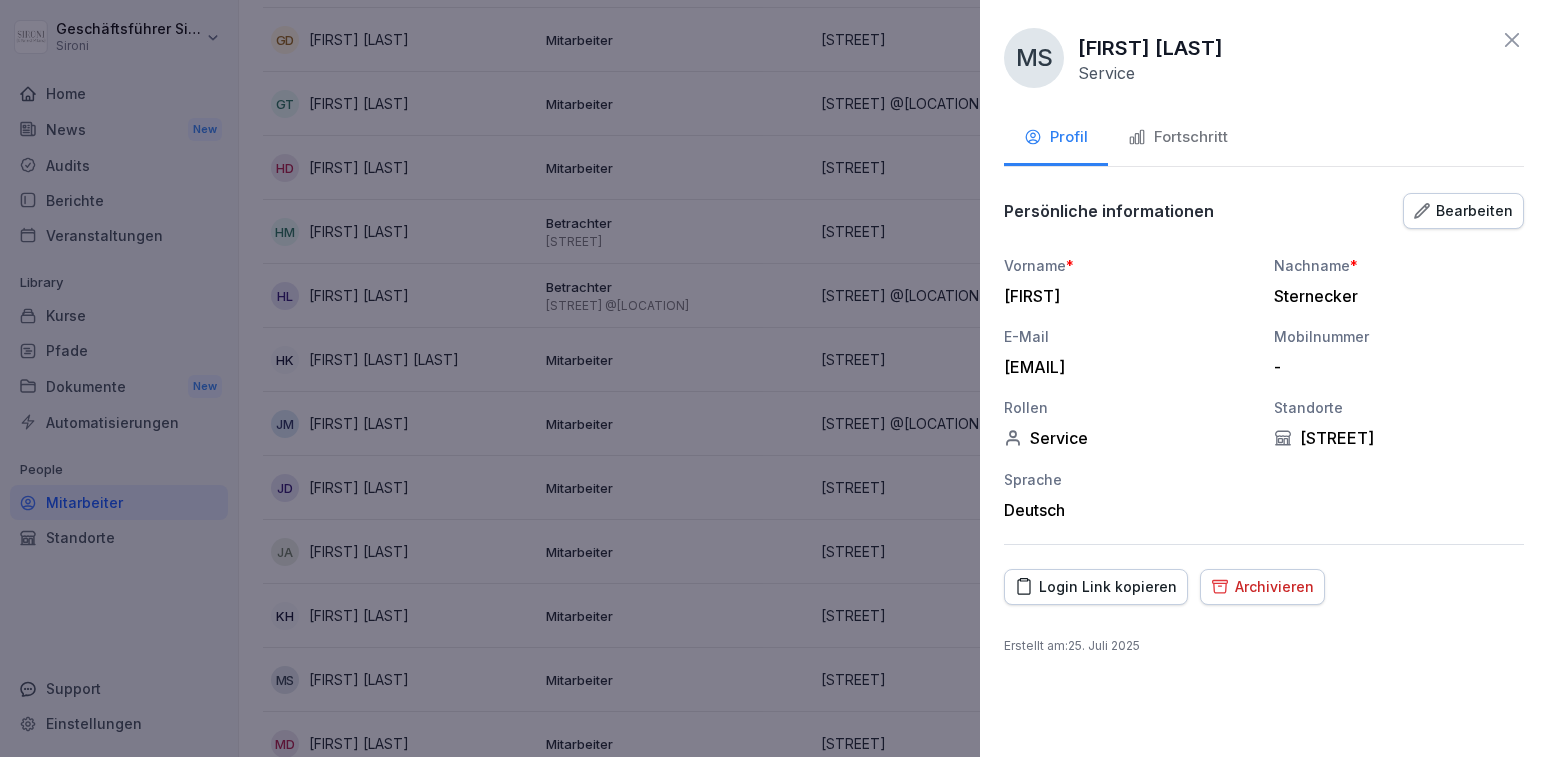 click on "Fortschritt" at bounding box center (1178, 139) 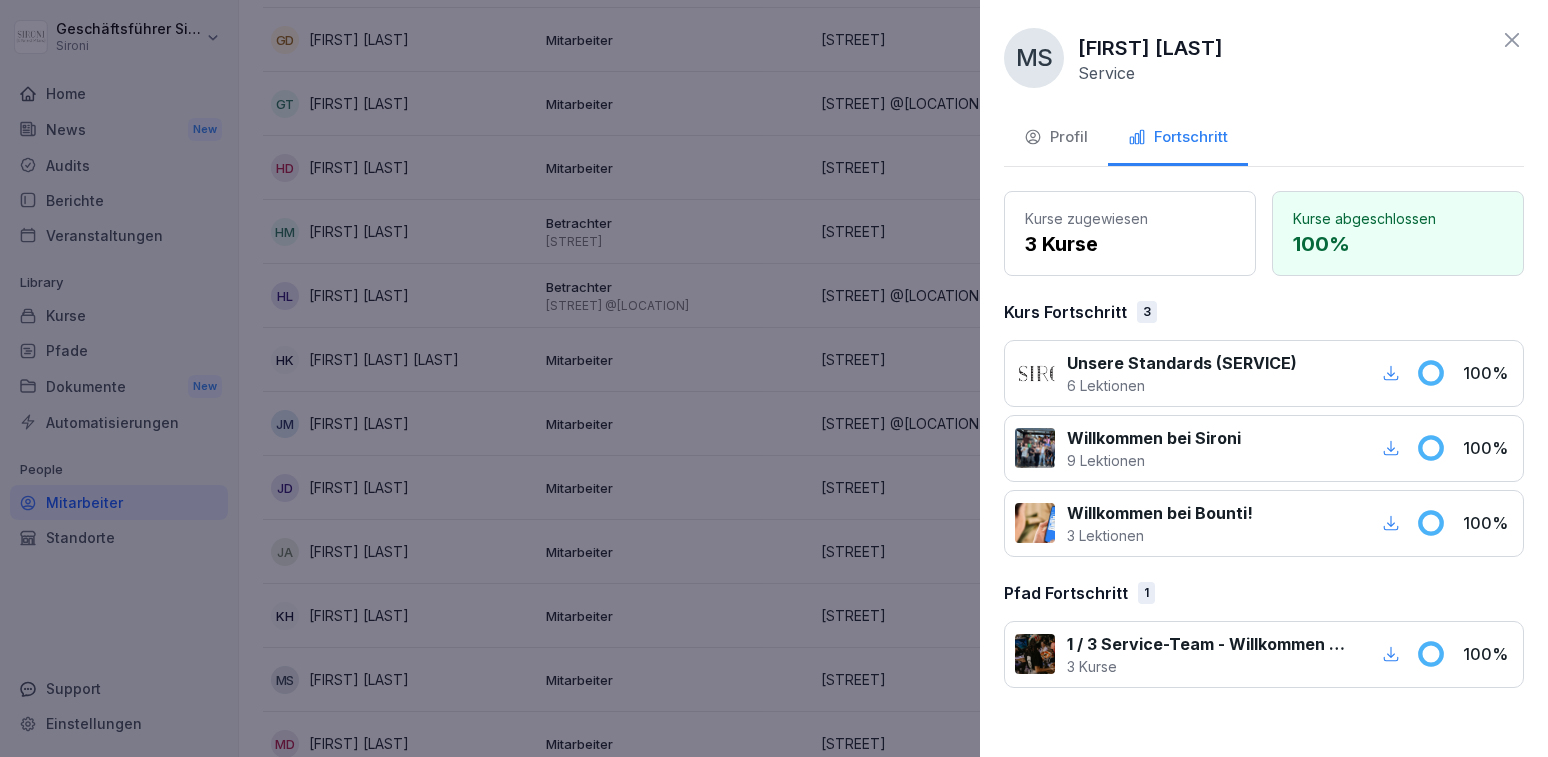 click on "6 Lektionen" at bounding box center (1182, 385) 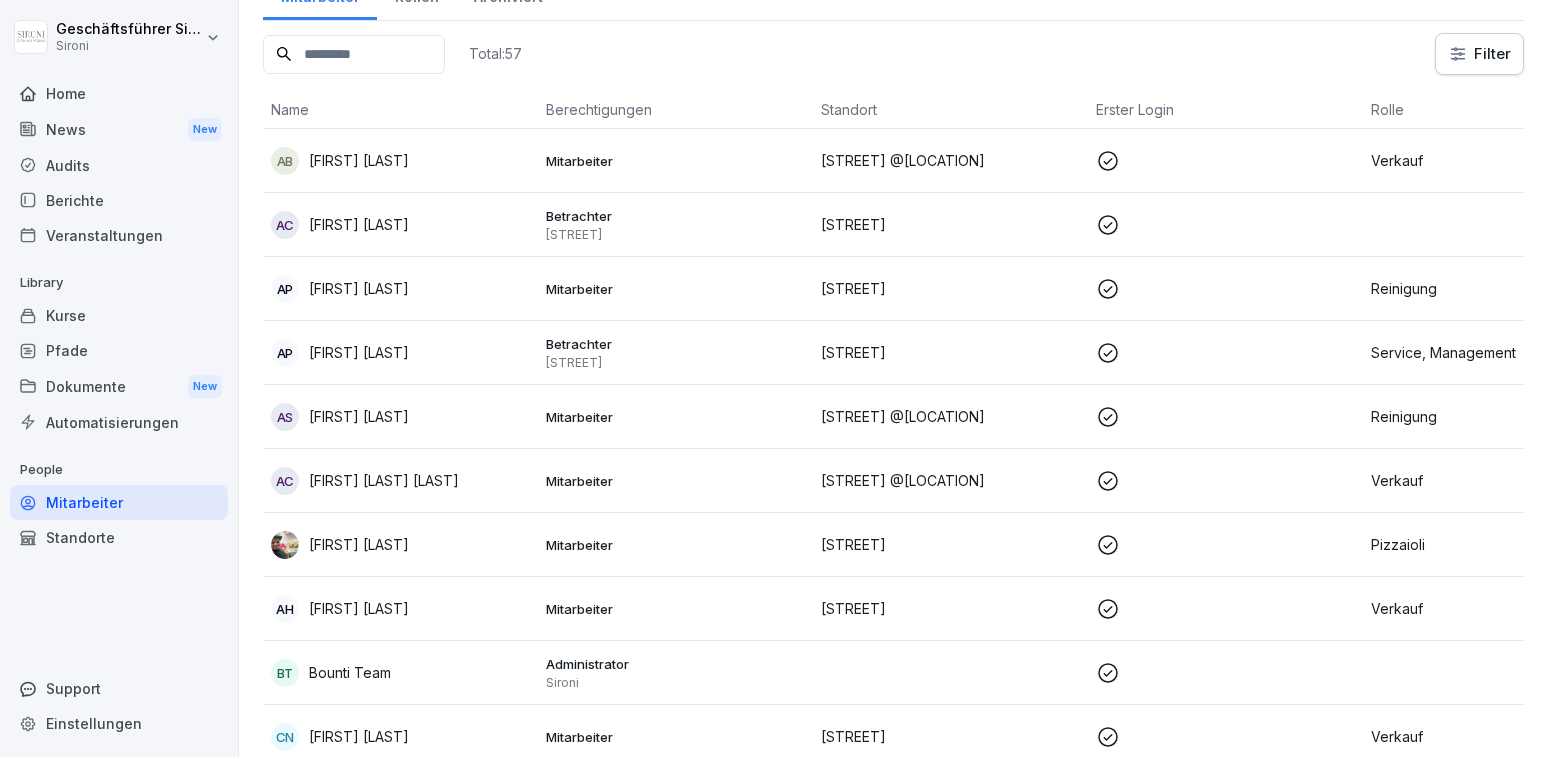 scroll, scrollTop: 0, scrollLeft: 0, axis: both 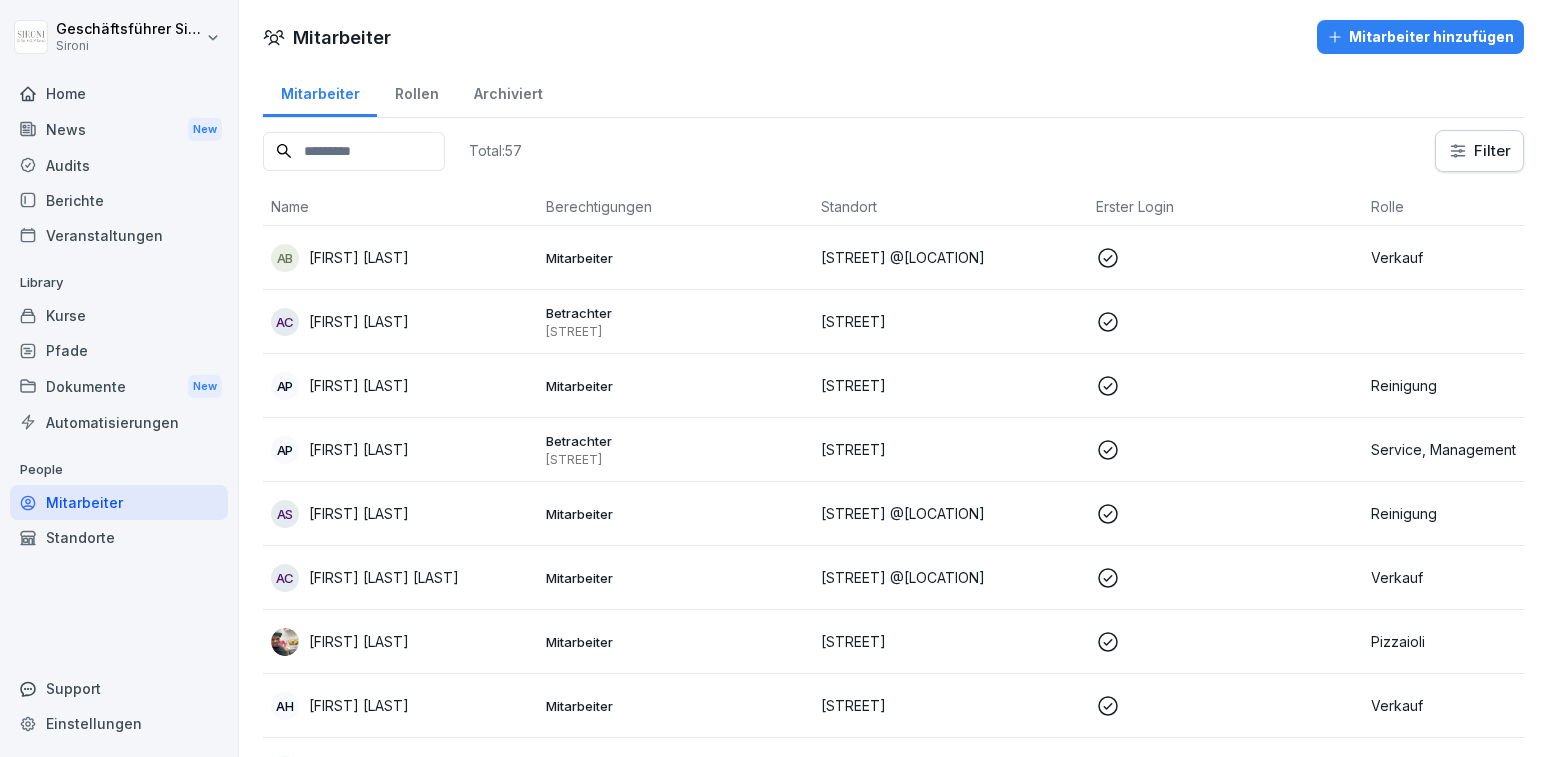 click on "Home" at bounding box center [119, 93] 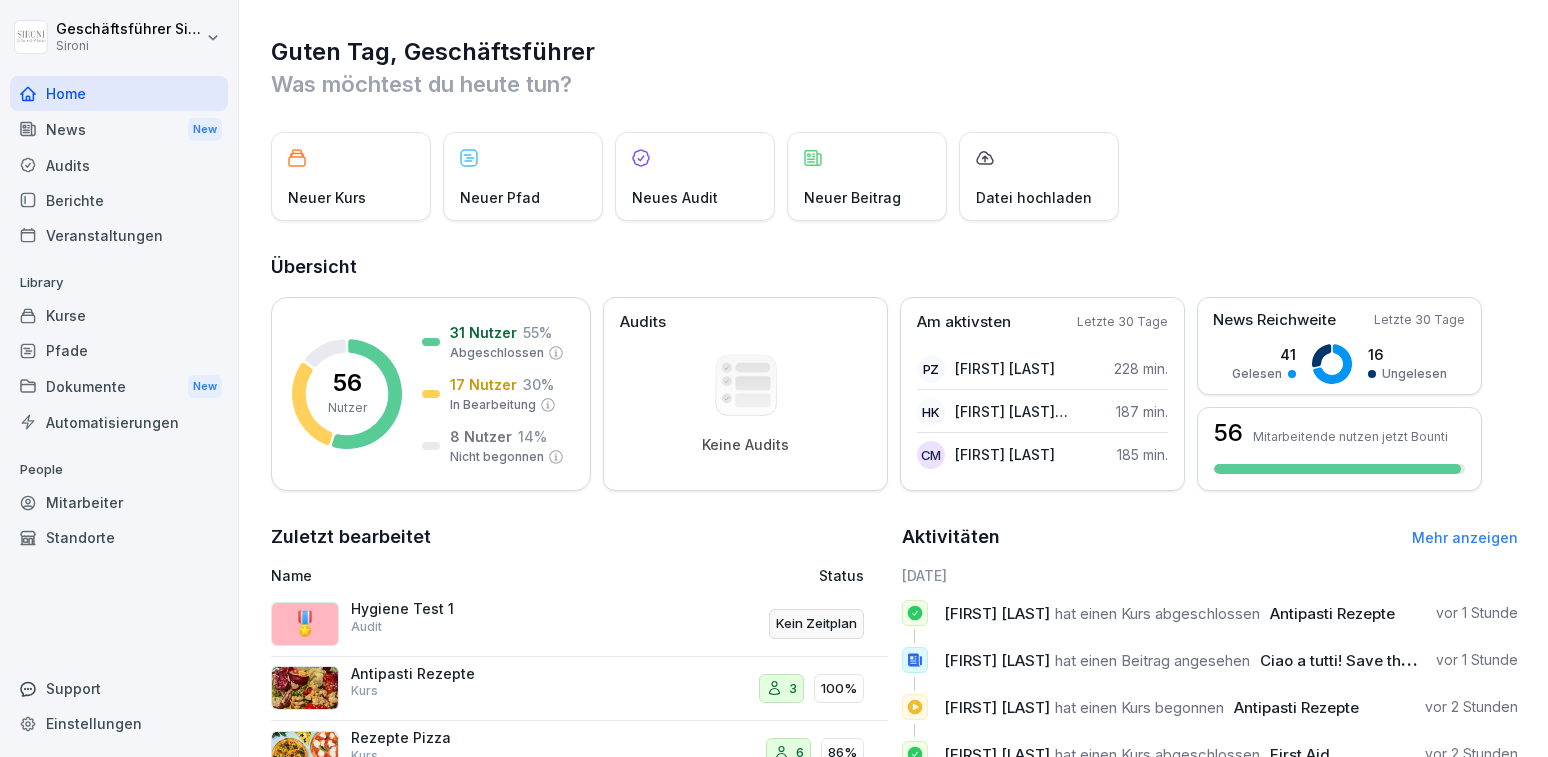 click on "Kurse" at bounding box center [119, 315] 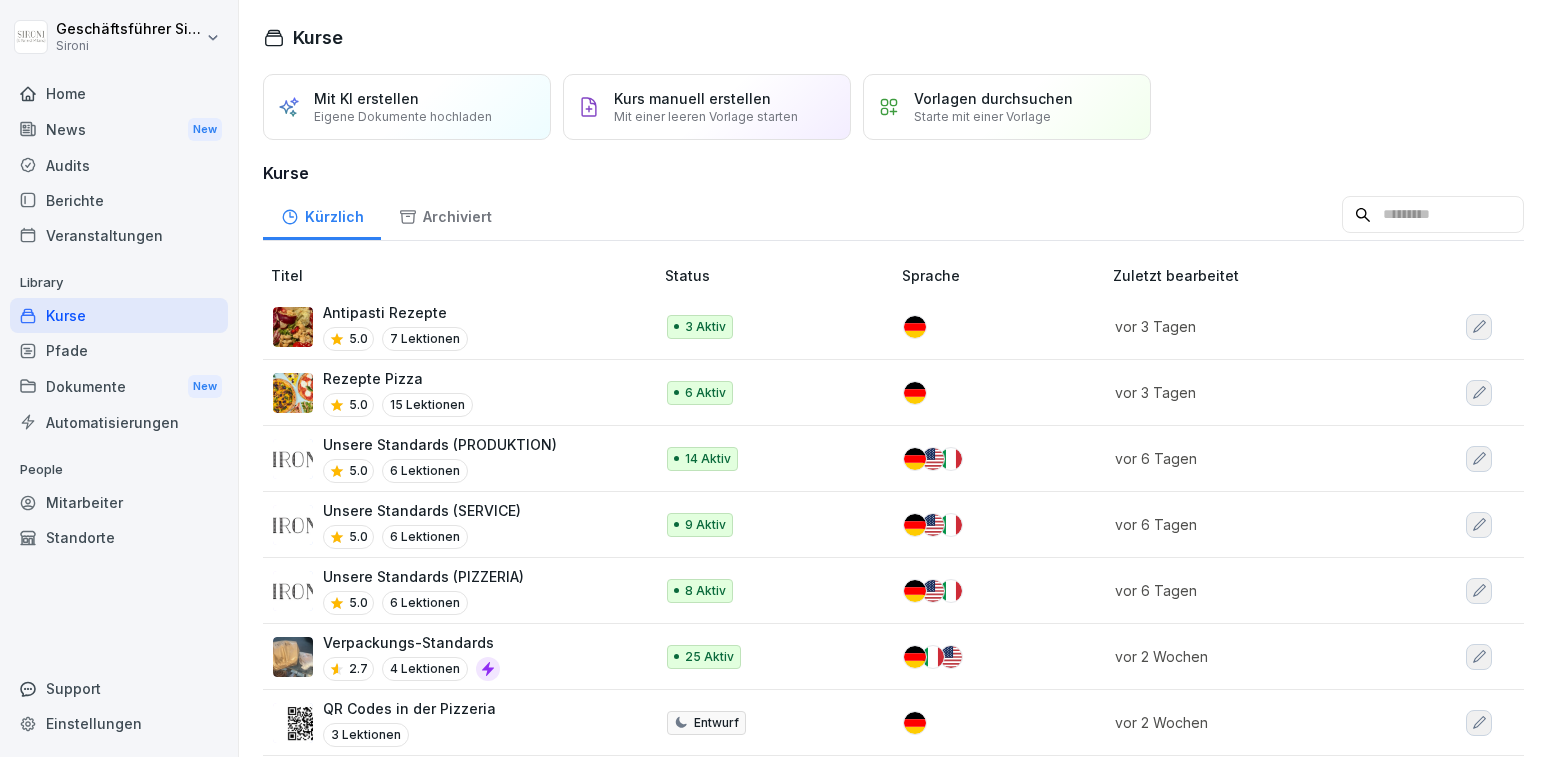 click on "Unsere Standards (SERVICE)" at bounding box center (422, 510) 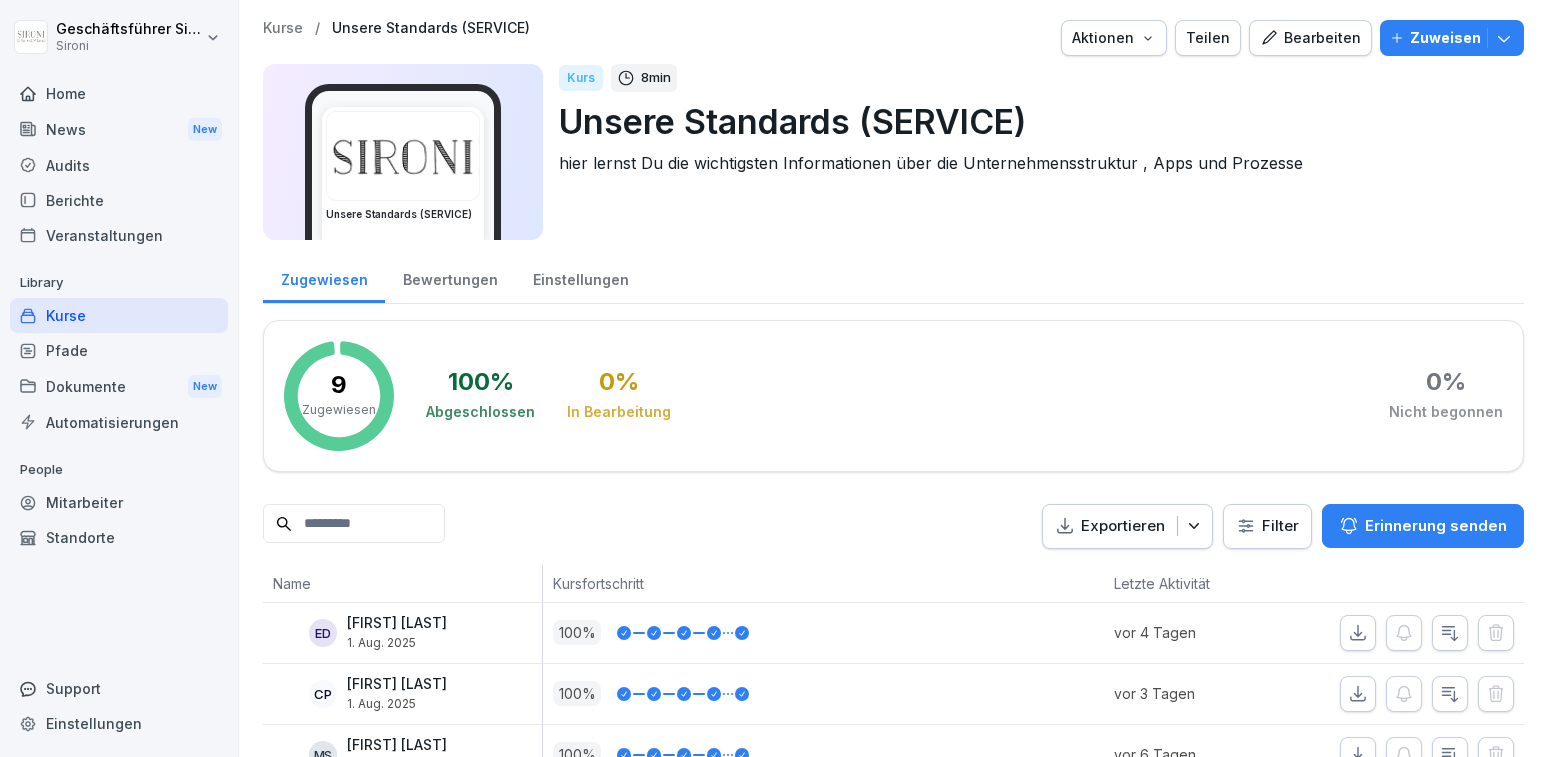 scroll, scrollTop: 0, scrollLeft: 0, axis: both 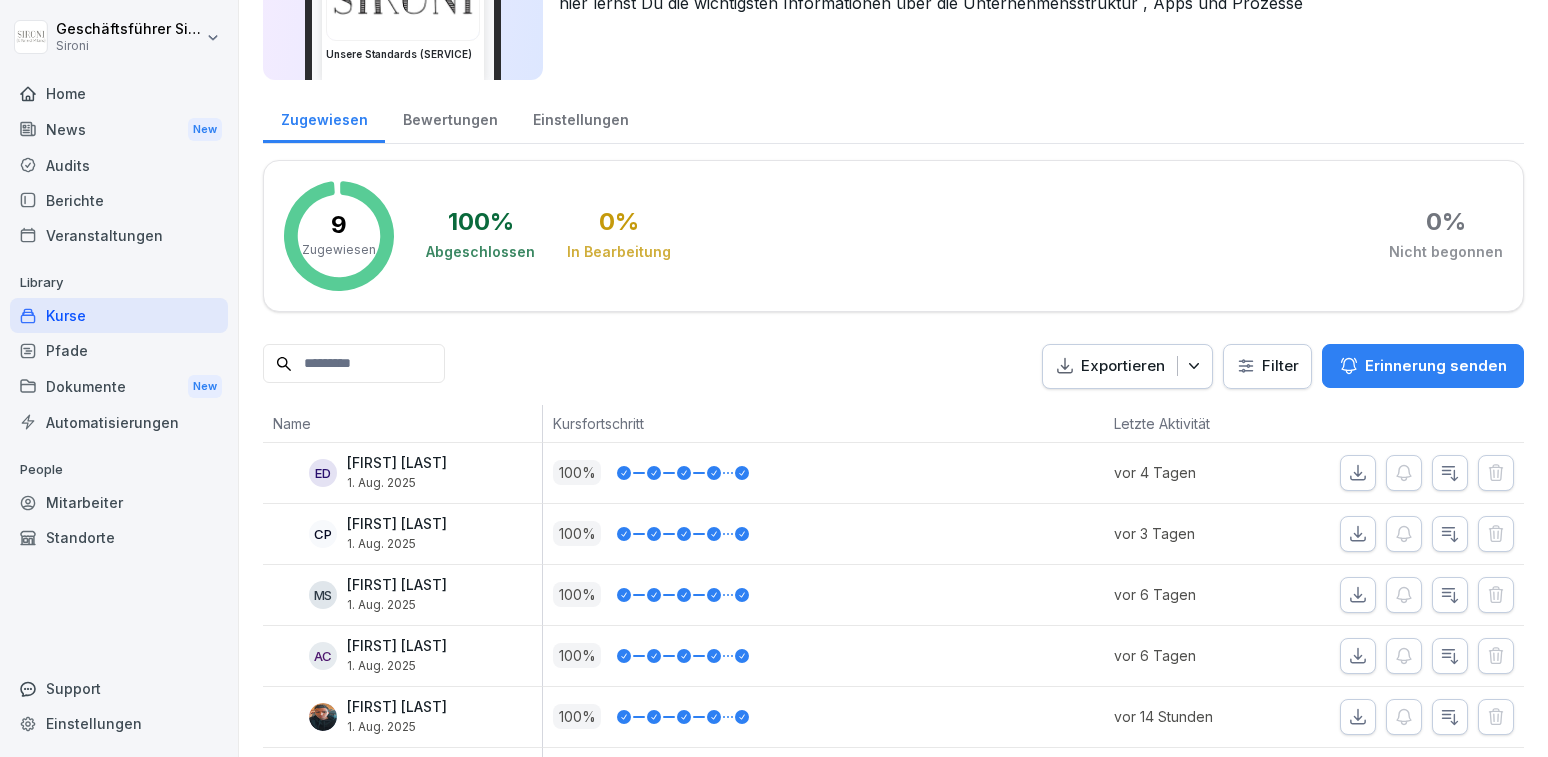click on "Erica Dellamarianna" at bounding box center (397, 463) 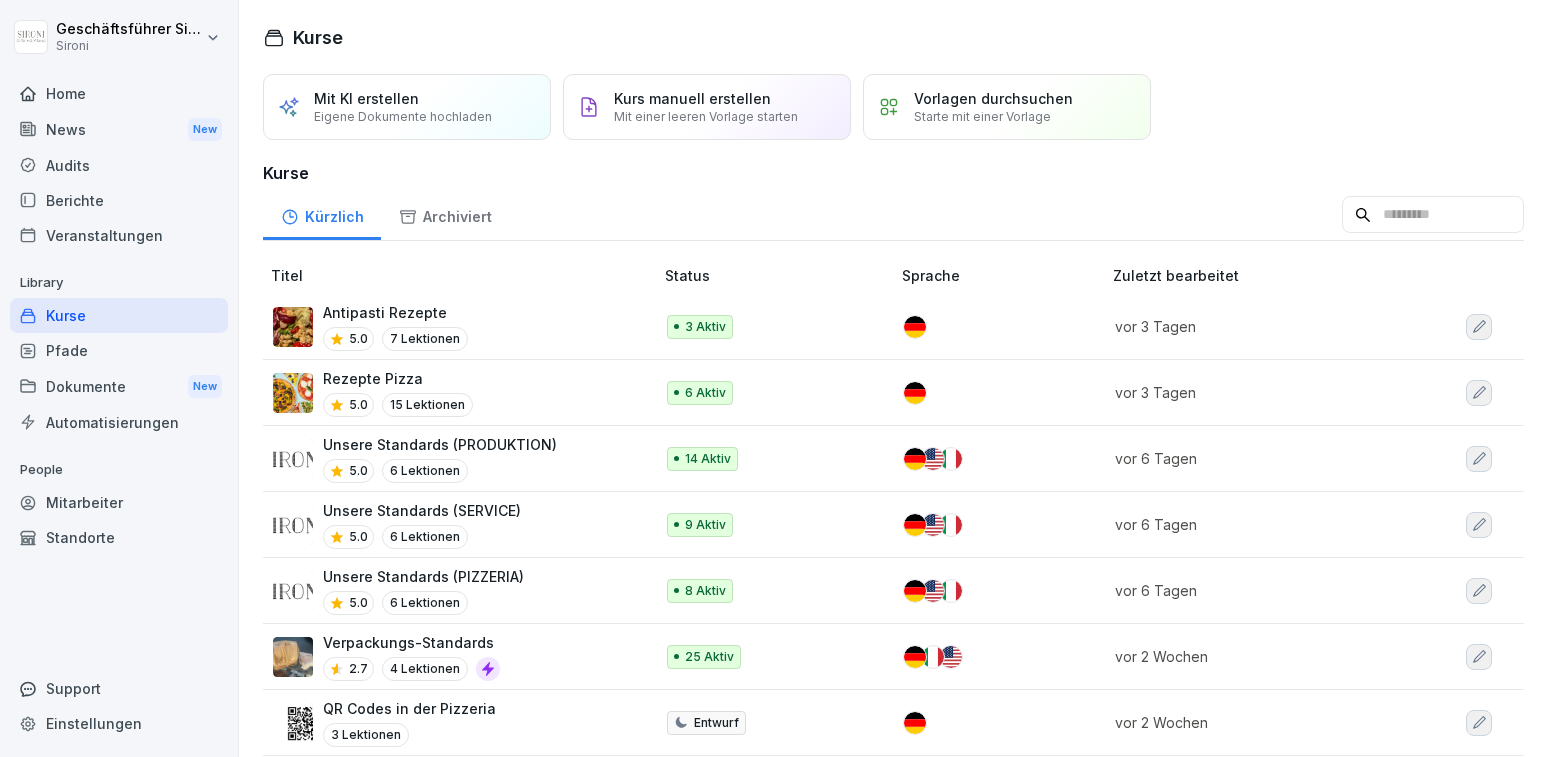 scroll, scrollTop: 0, scrollLeft: 0, axis: both 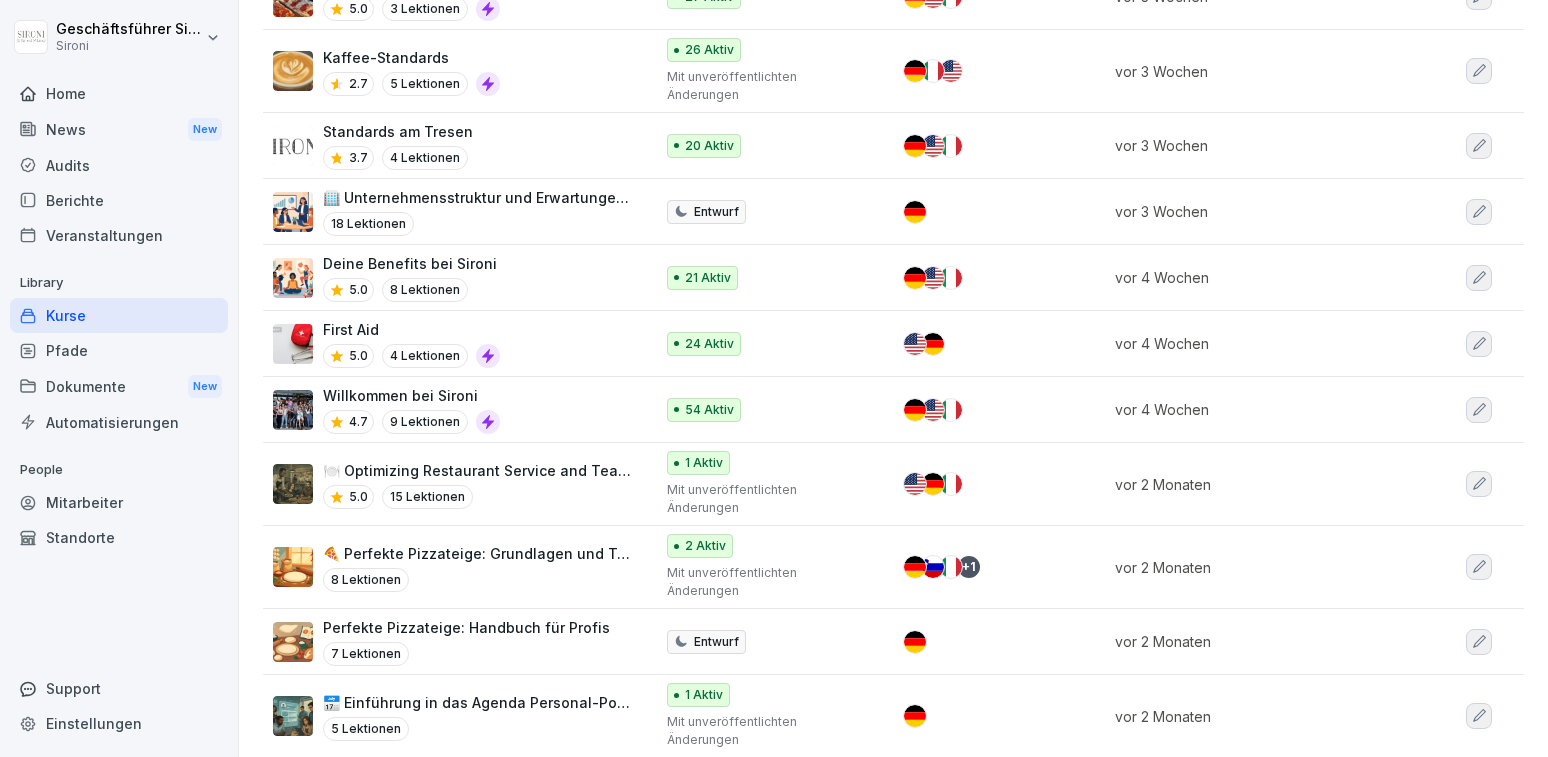 click on "Willkommen bei Sironi" at bounding box center [411, 395] 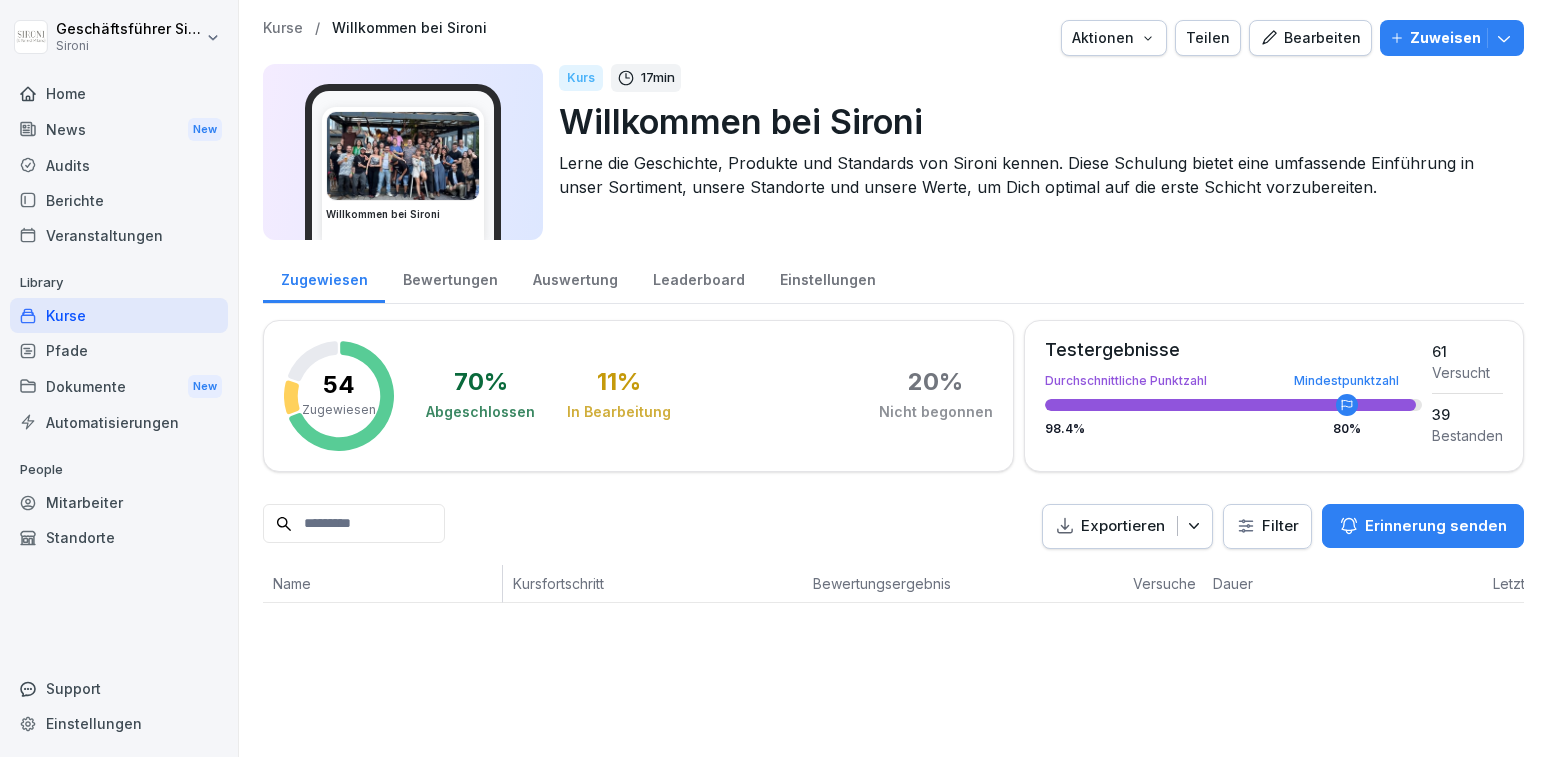 scroll, scrollTop: 0, scrollLeft: 0, axis: both 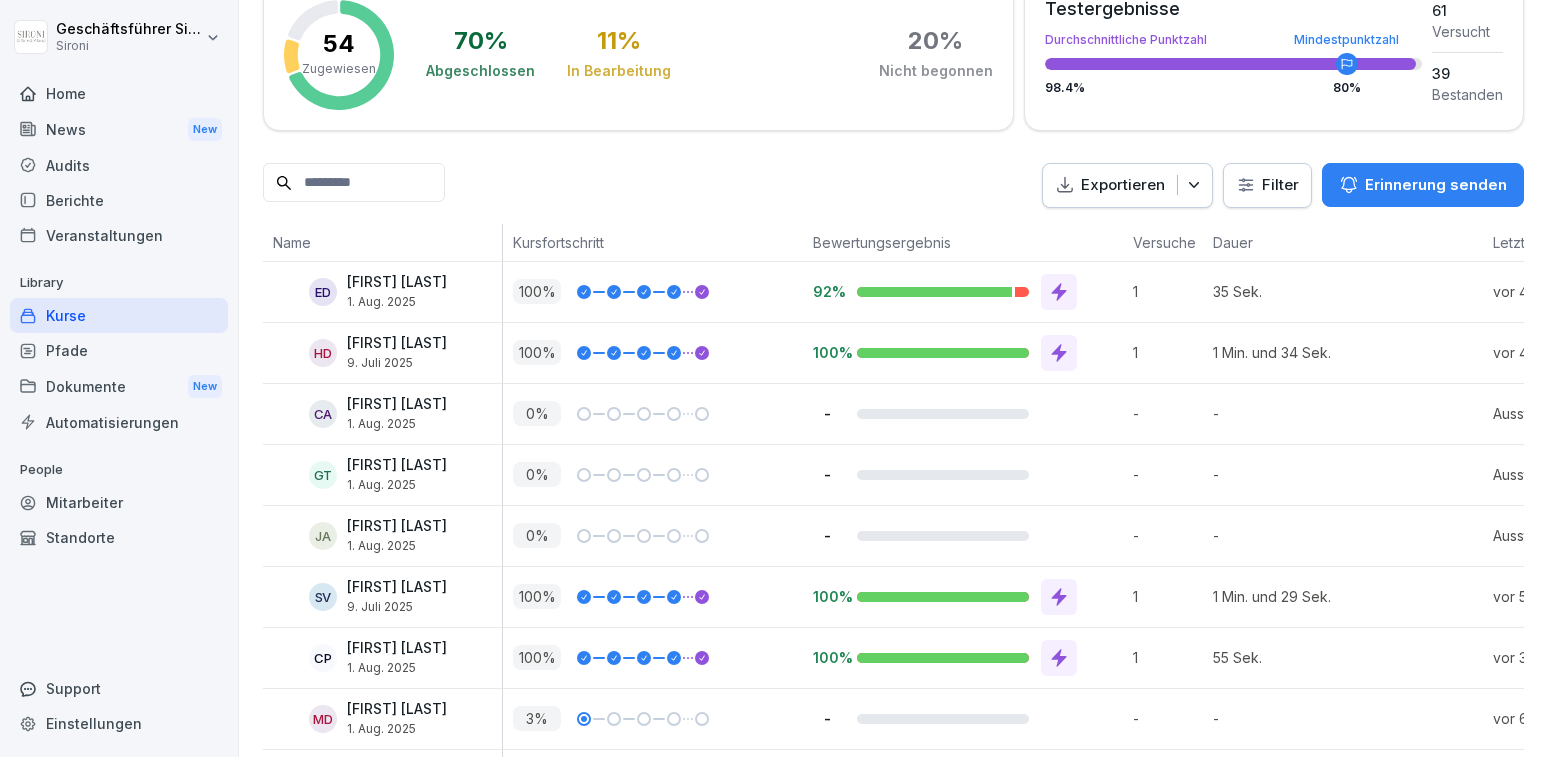 click 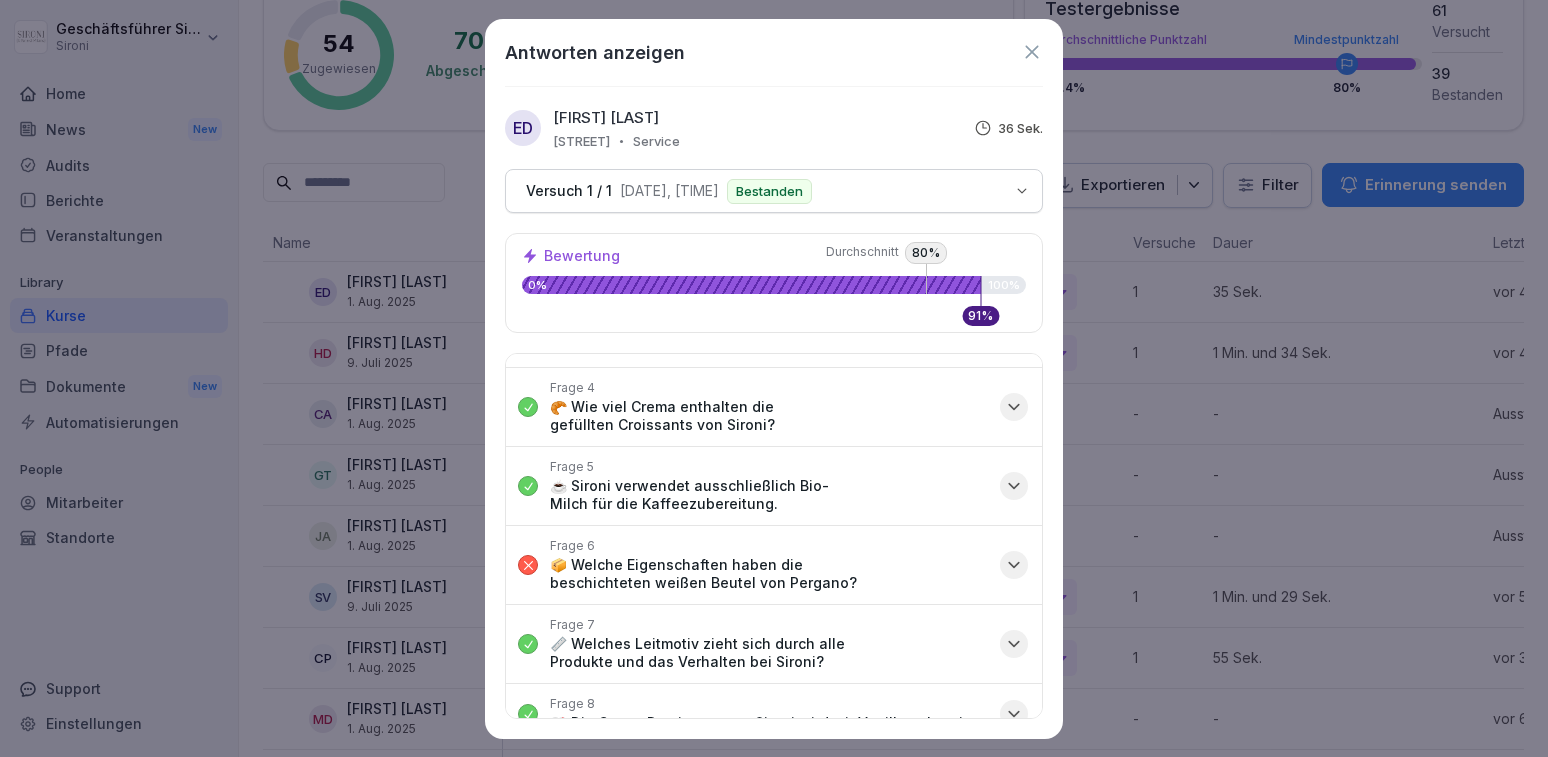 scroll, scrollTop: 203, scrollLeft: 0, axis: vertical 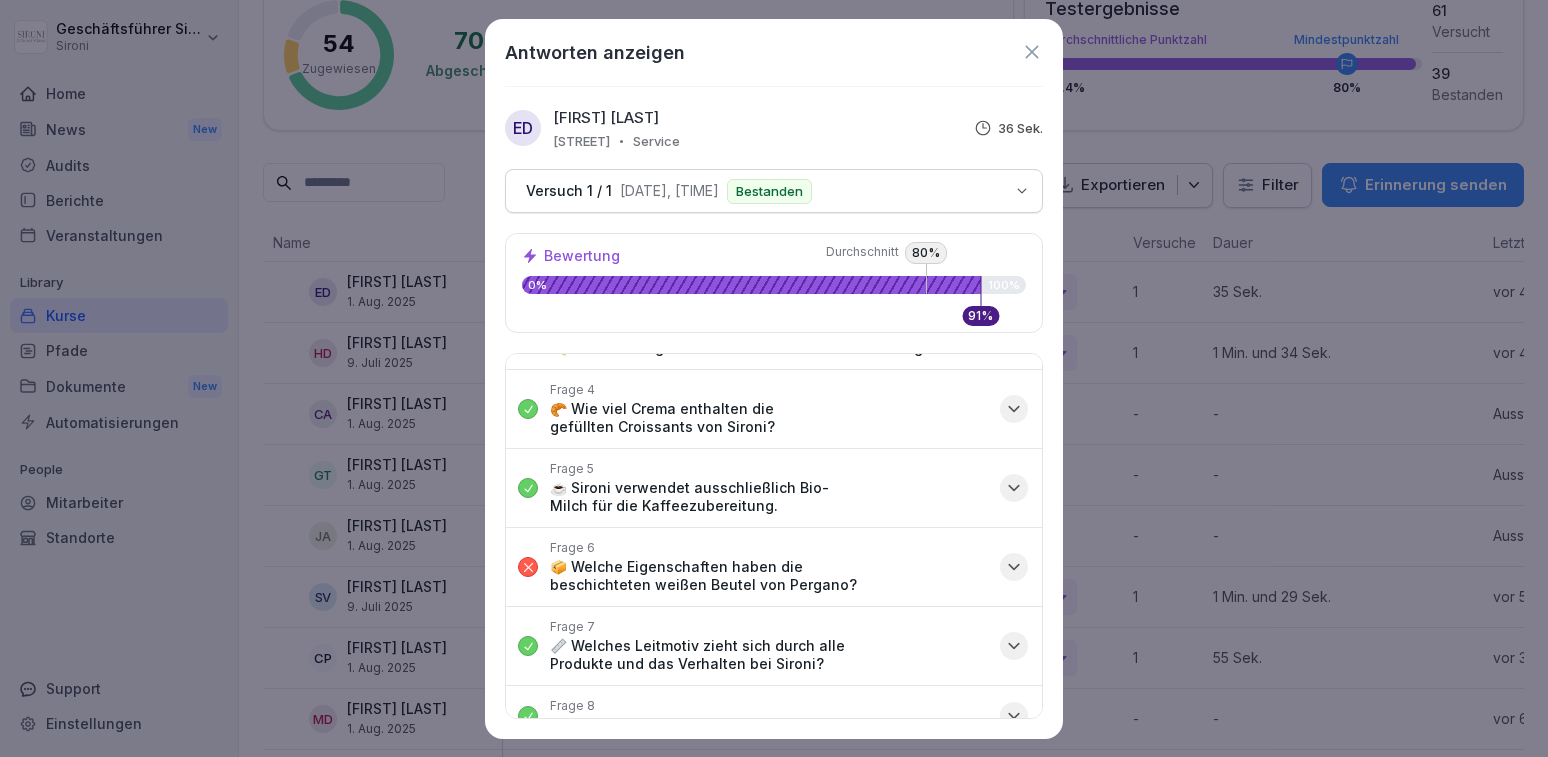 click 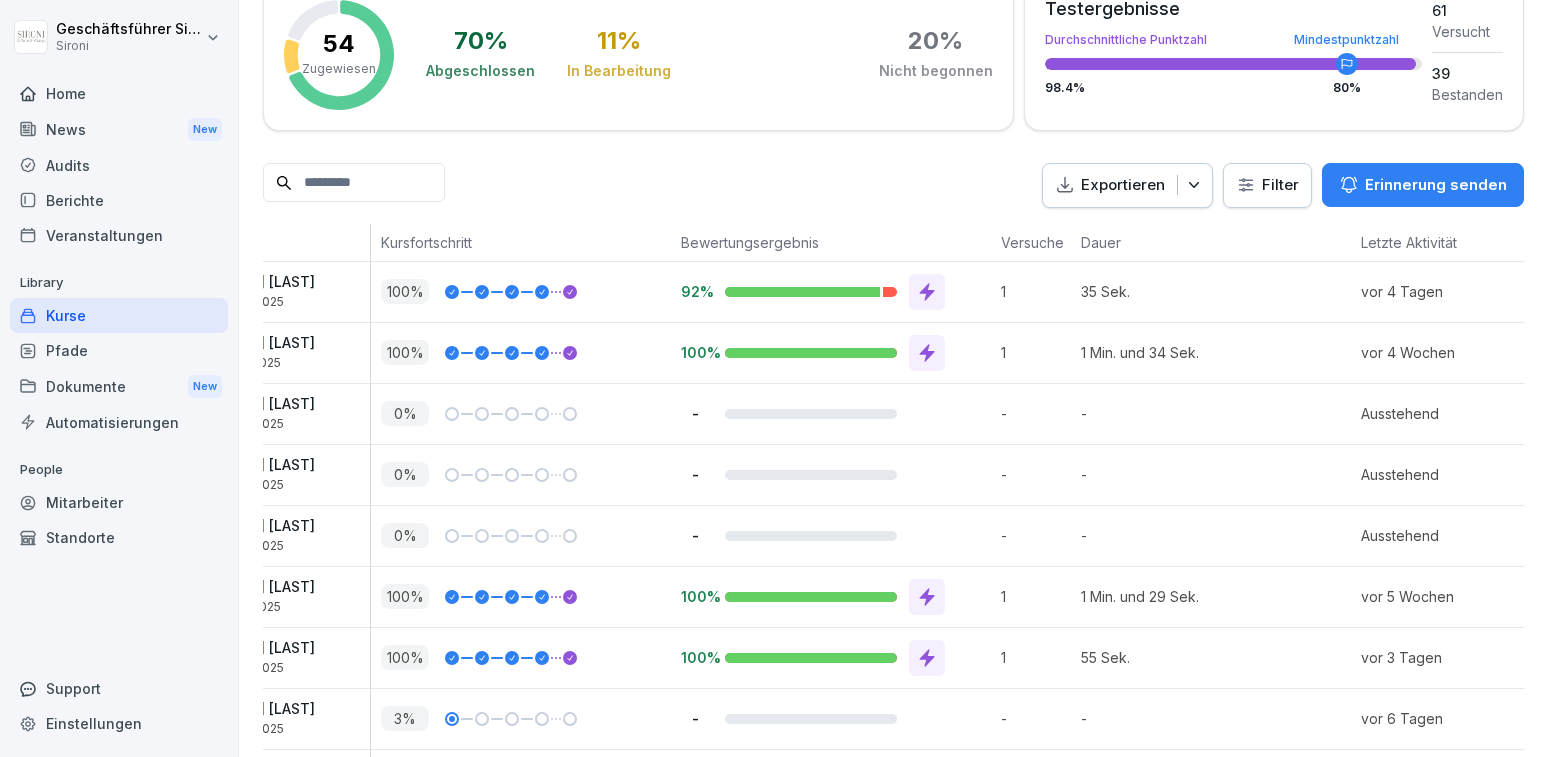 scroll, scrollTop: 0, scrollLeft: 319, axis: horizontal 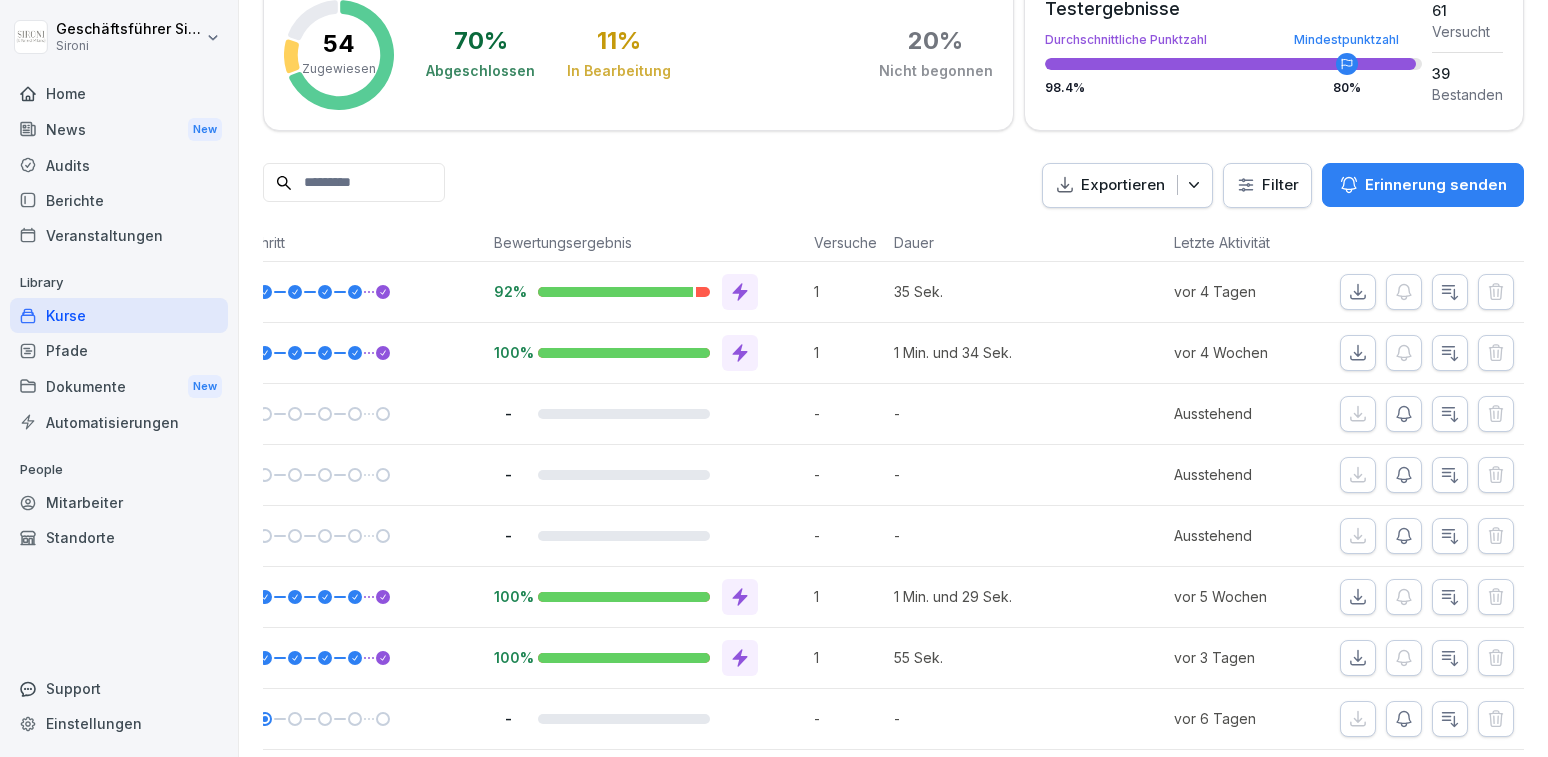click 